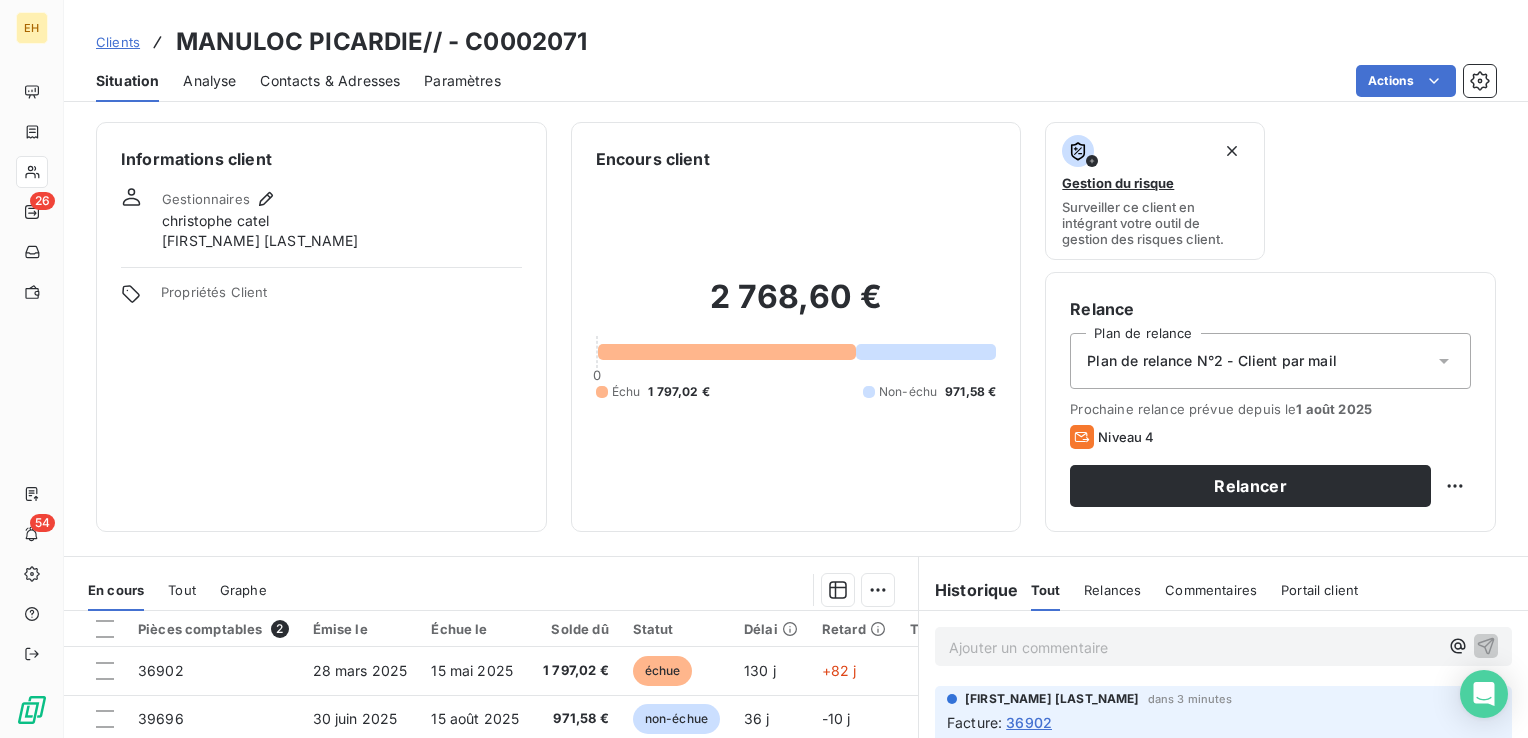 scroll, scrollTop: 0, scrollLeft: 0, axis: both 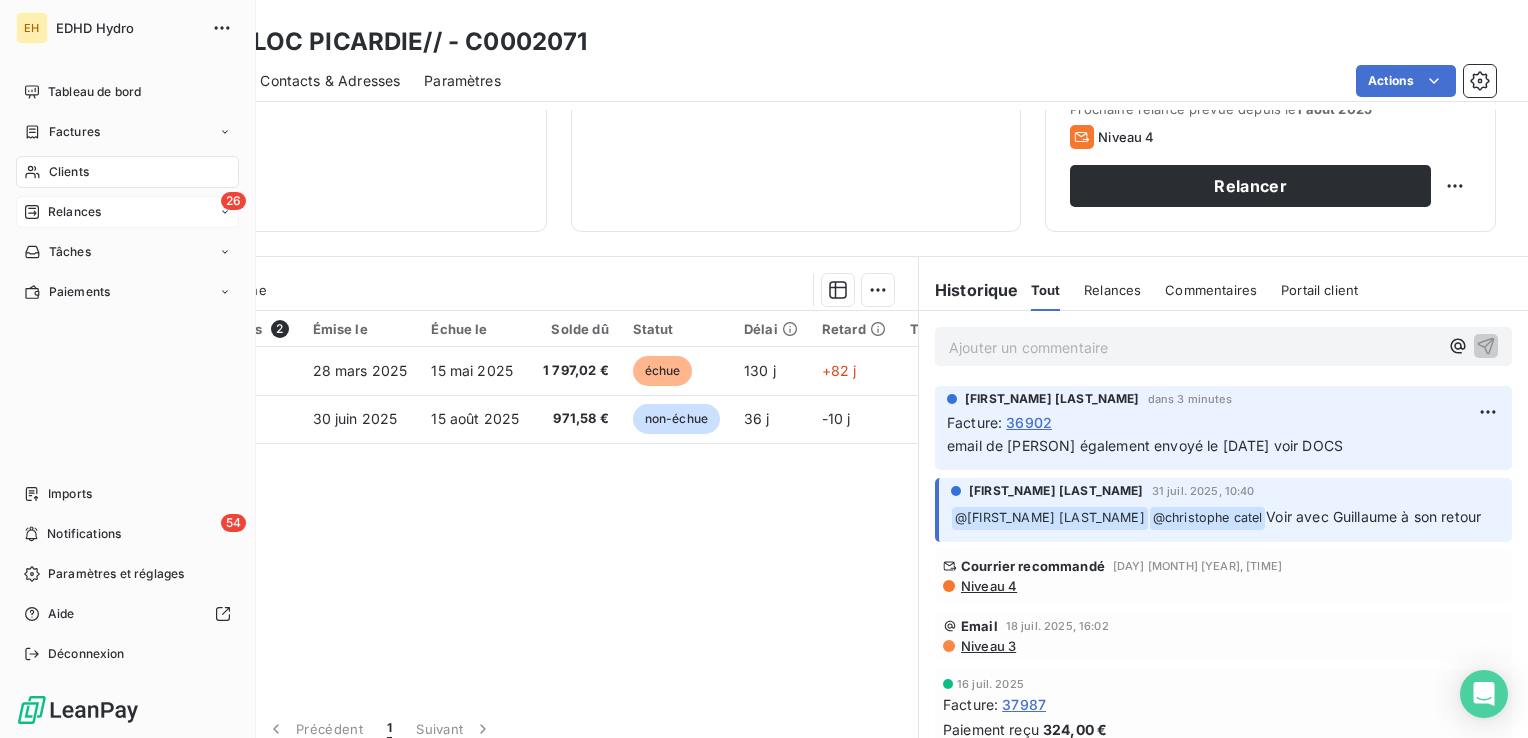 click on "Relances" at bounding box center [74, 212] 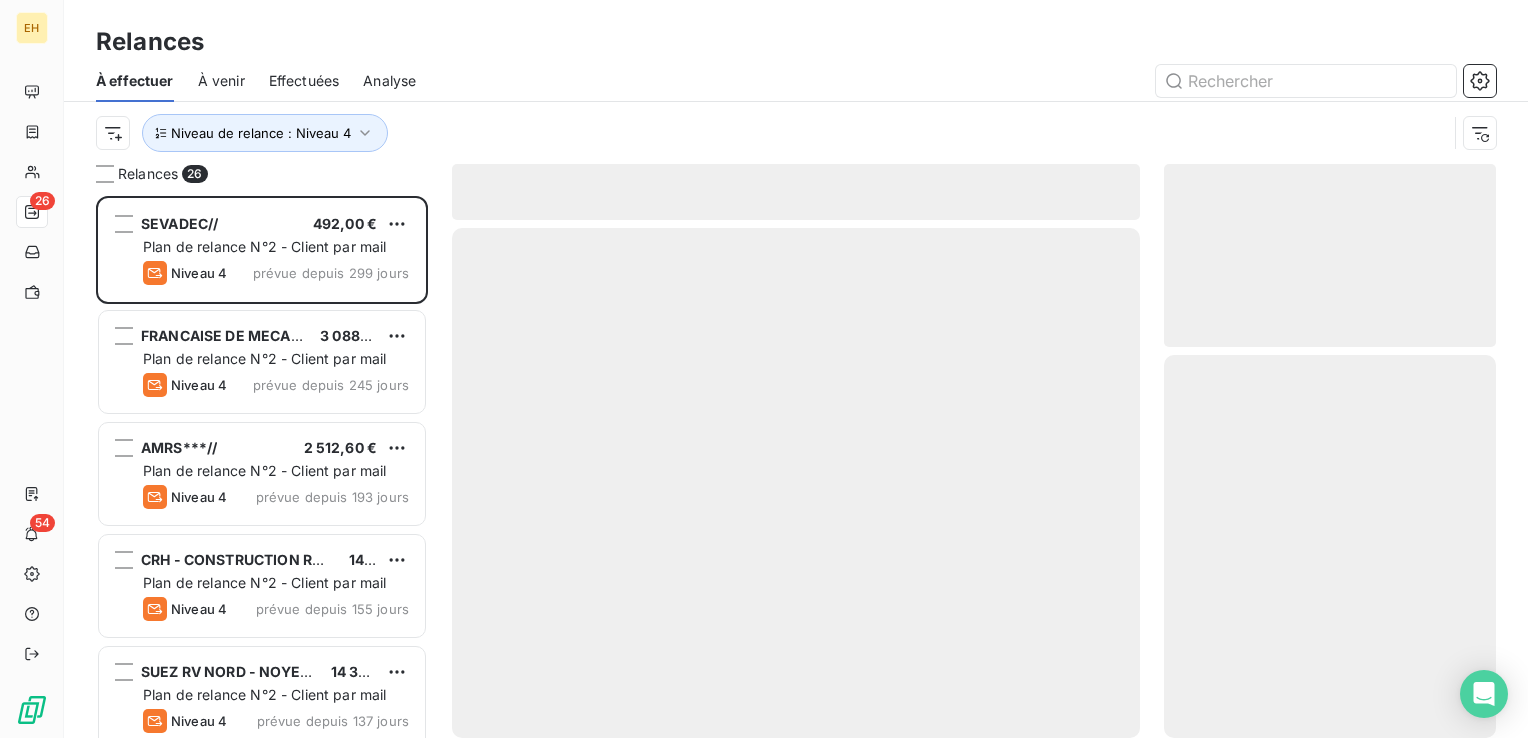 scroll, scrollTop: 16, scrollLeft: 16, axis: both 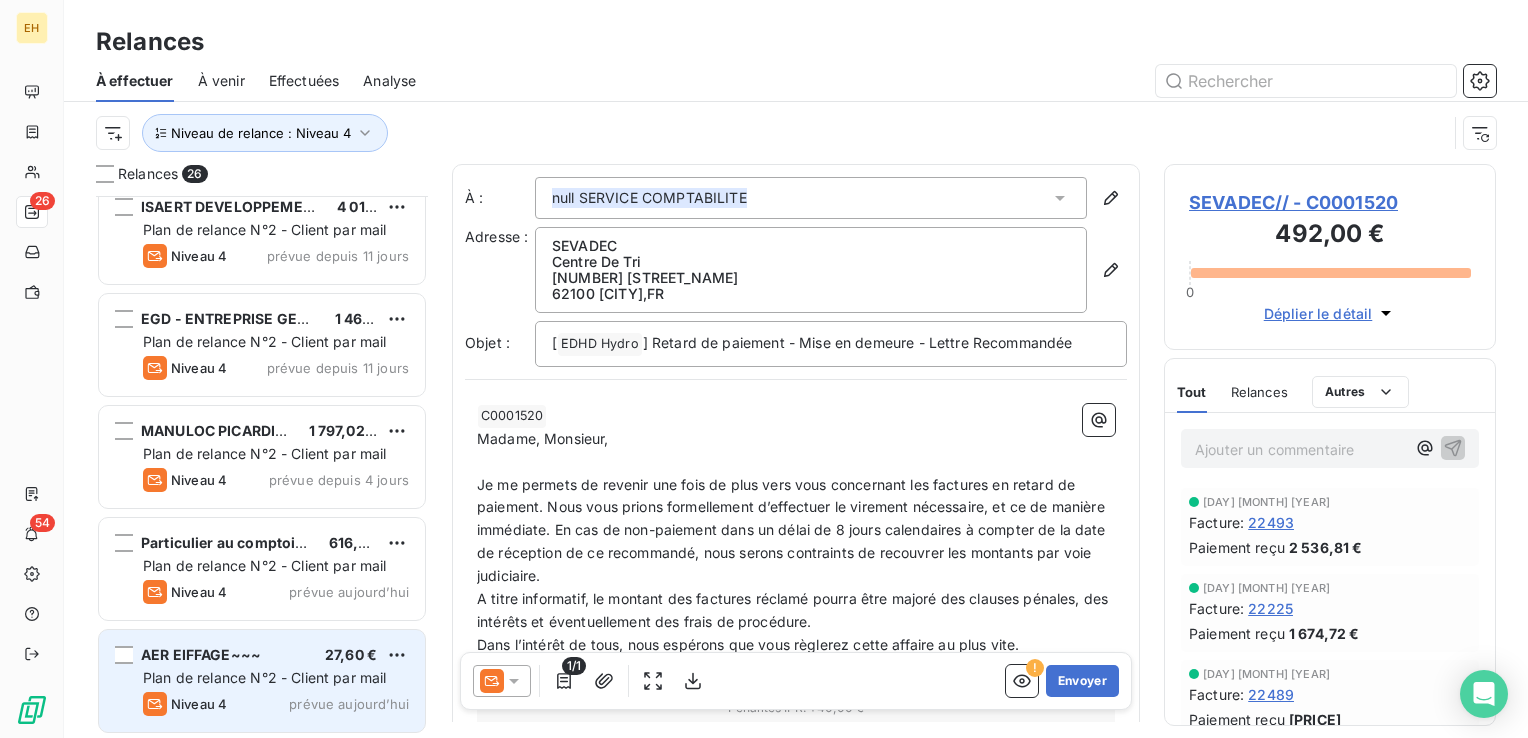 click on "prévue aujourd’hui" at bounding box center (349, 704) 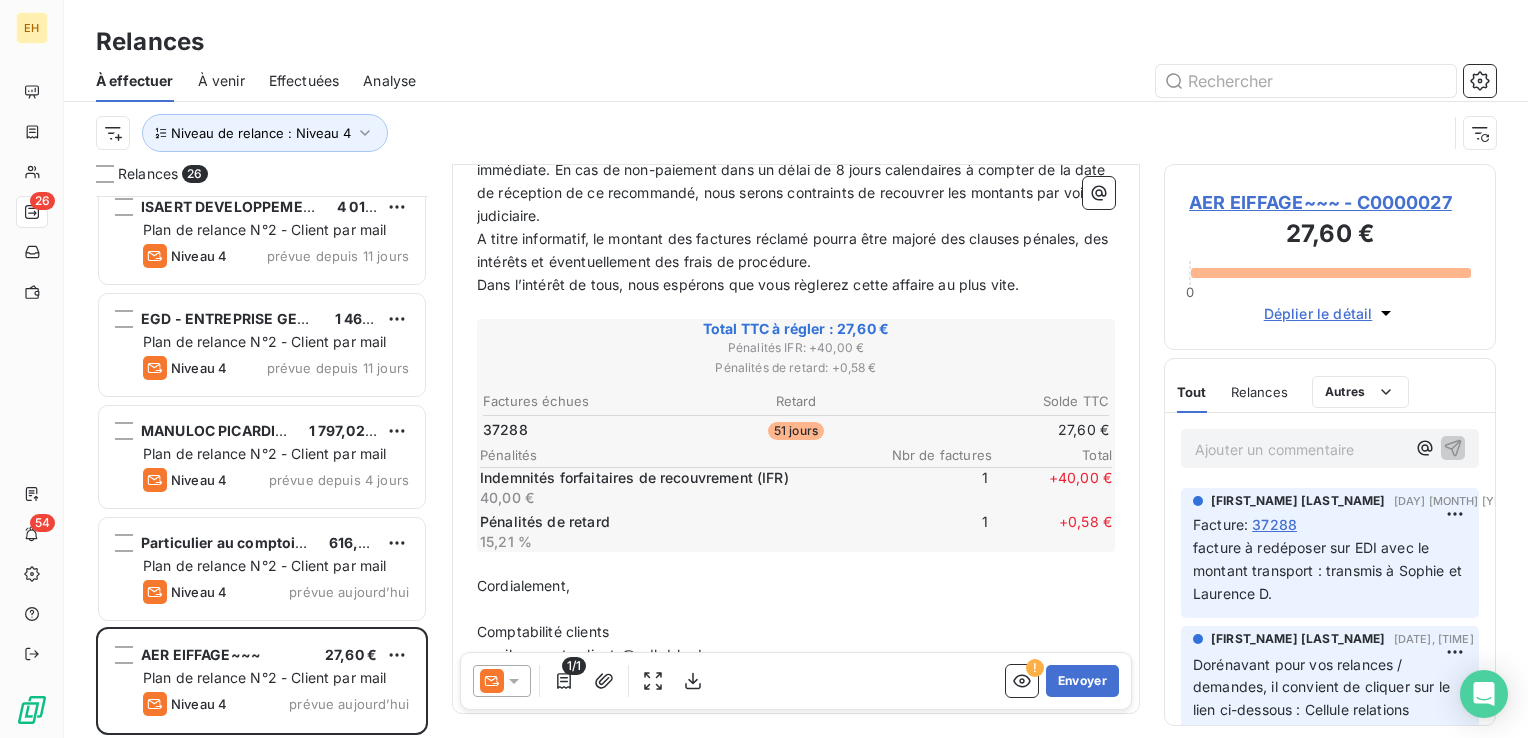 scroll, scrollTop: 400, scrollLeft: 0, axis: vertical 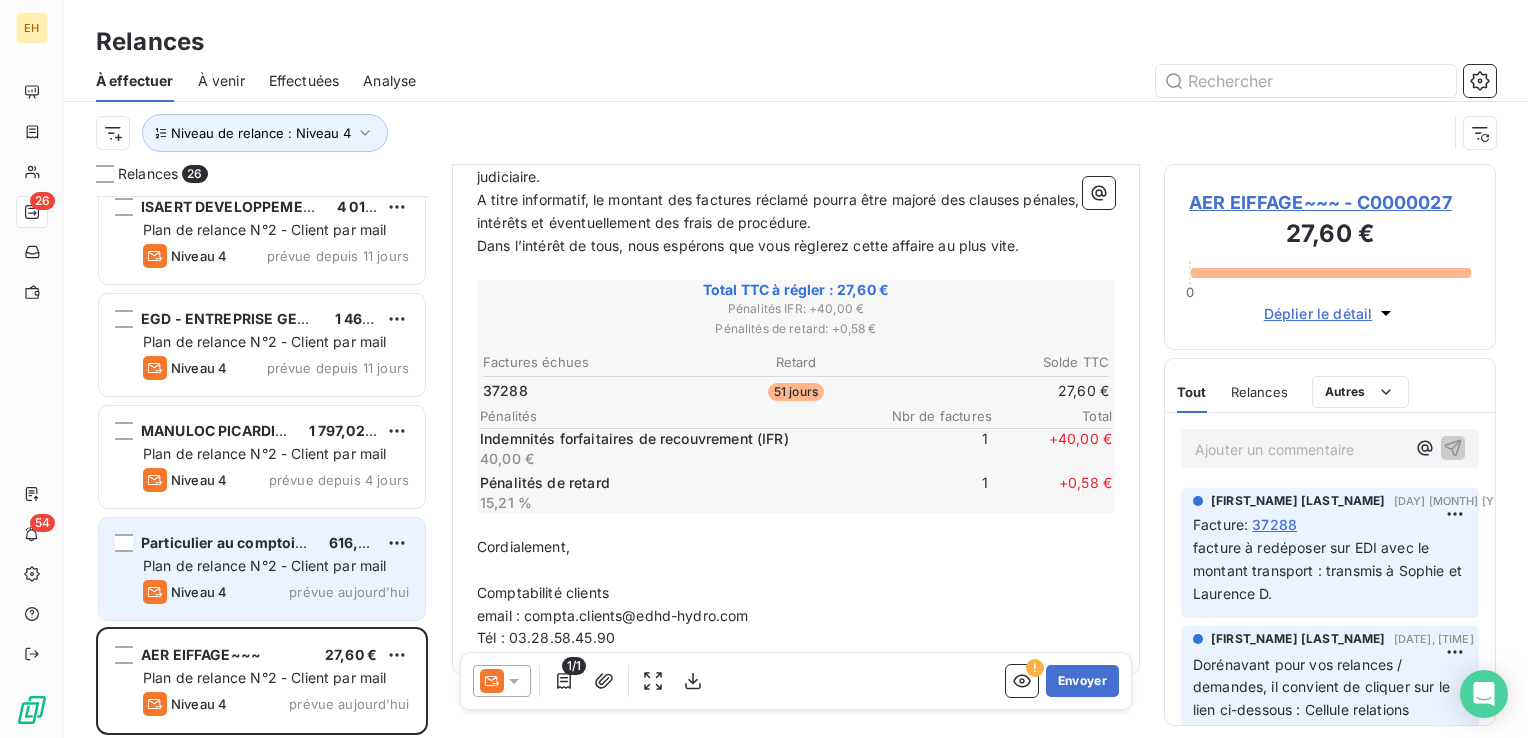 click on "Niveau 4" at bounding box center [185, 592] 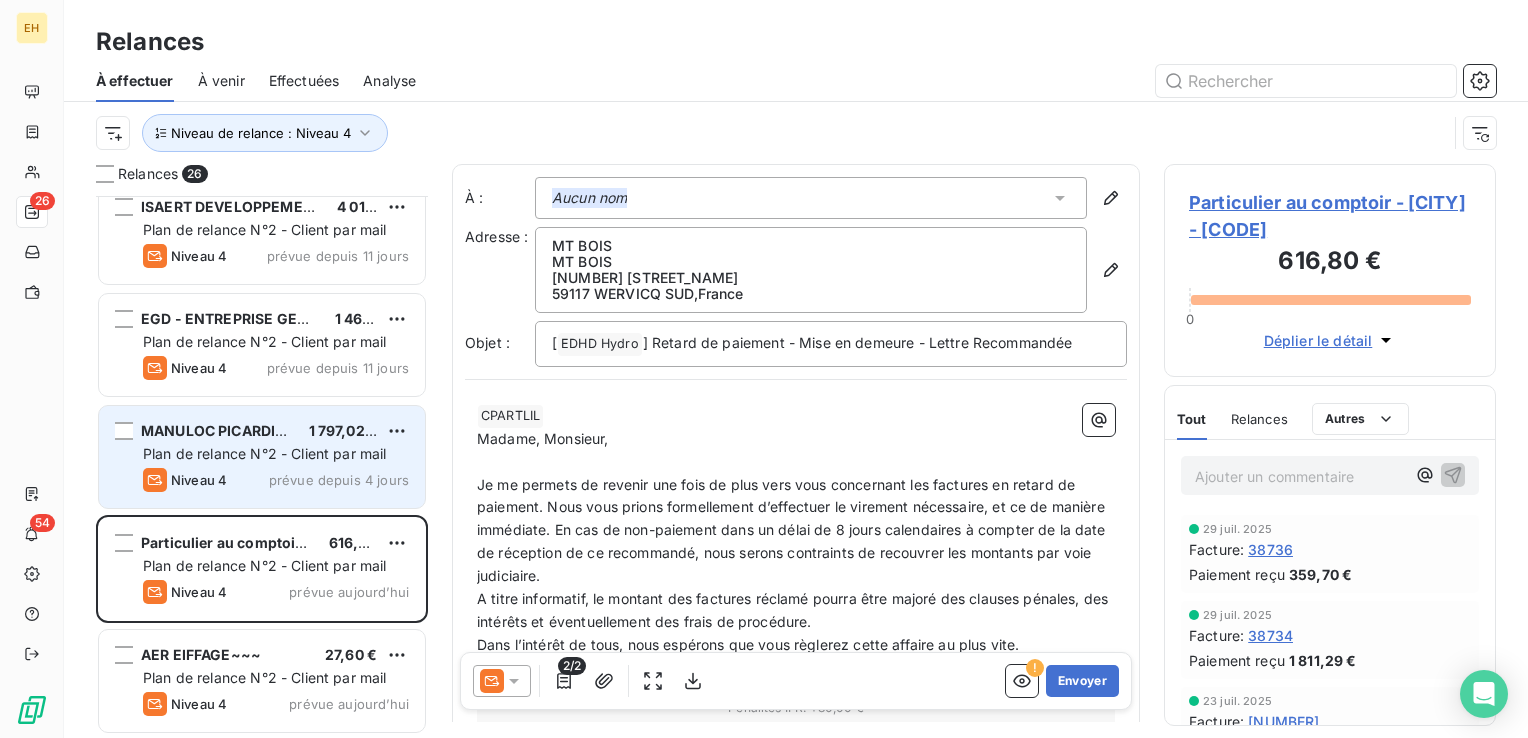 click on "Plan de relance N°2 - Client par mail" at bounding box center [265, 453] 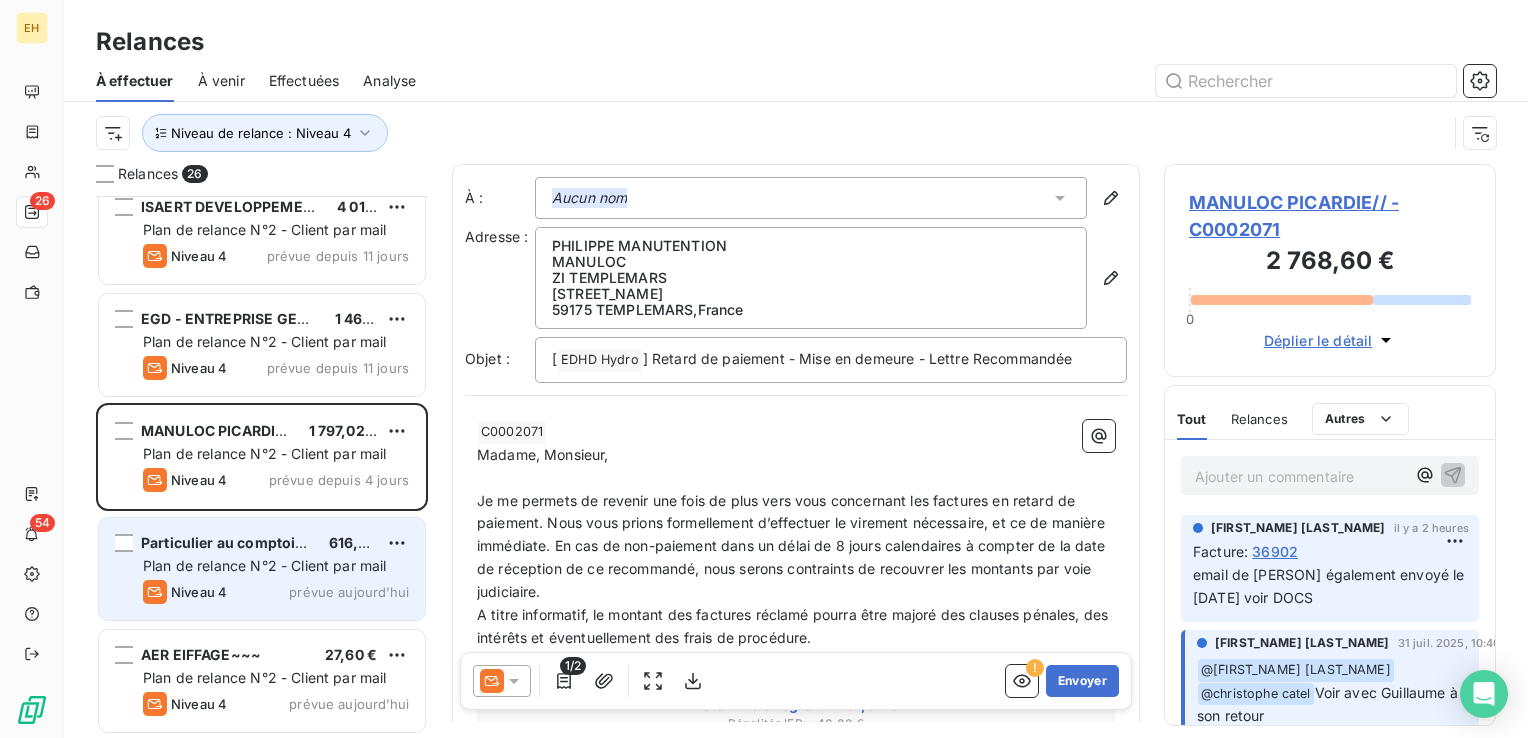 scroll, scrollTop: 2270, scrollLeft: 0, axis: vertical 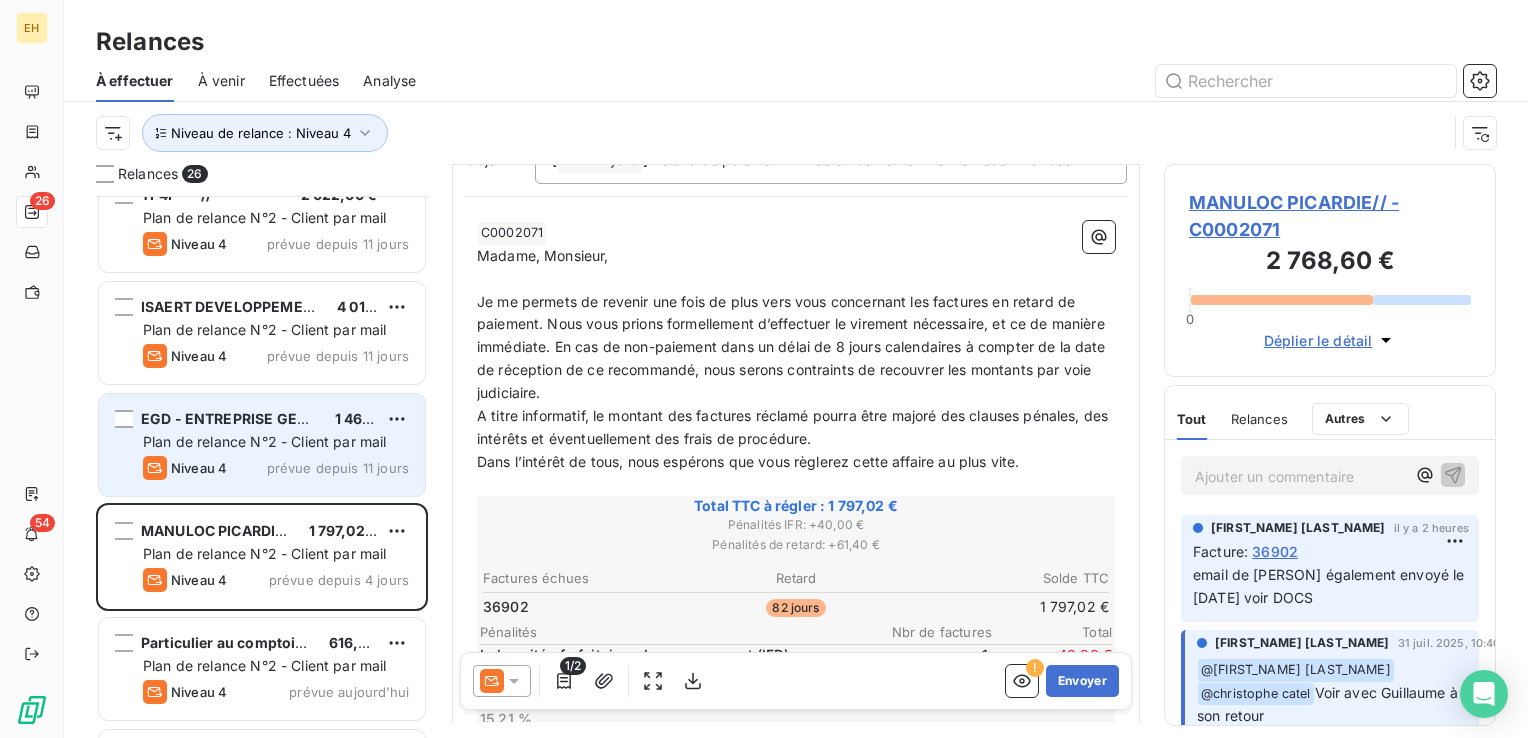 click on "Niveau 4 prévue depuis 11 jours" at bounding box center [276, 468] 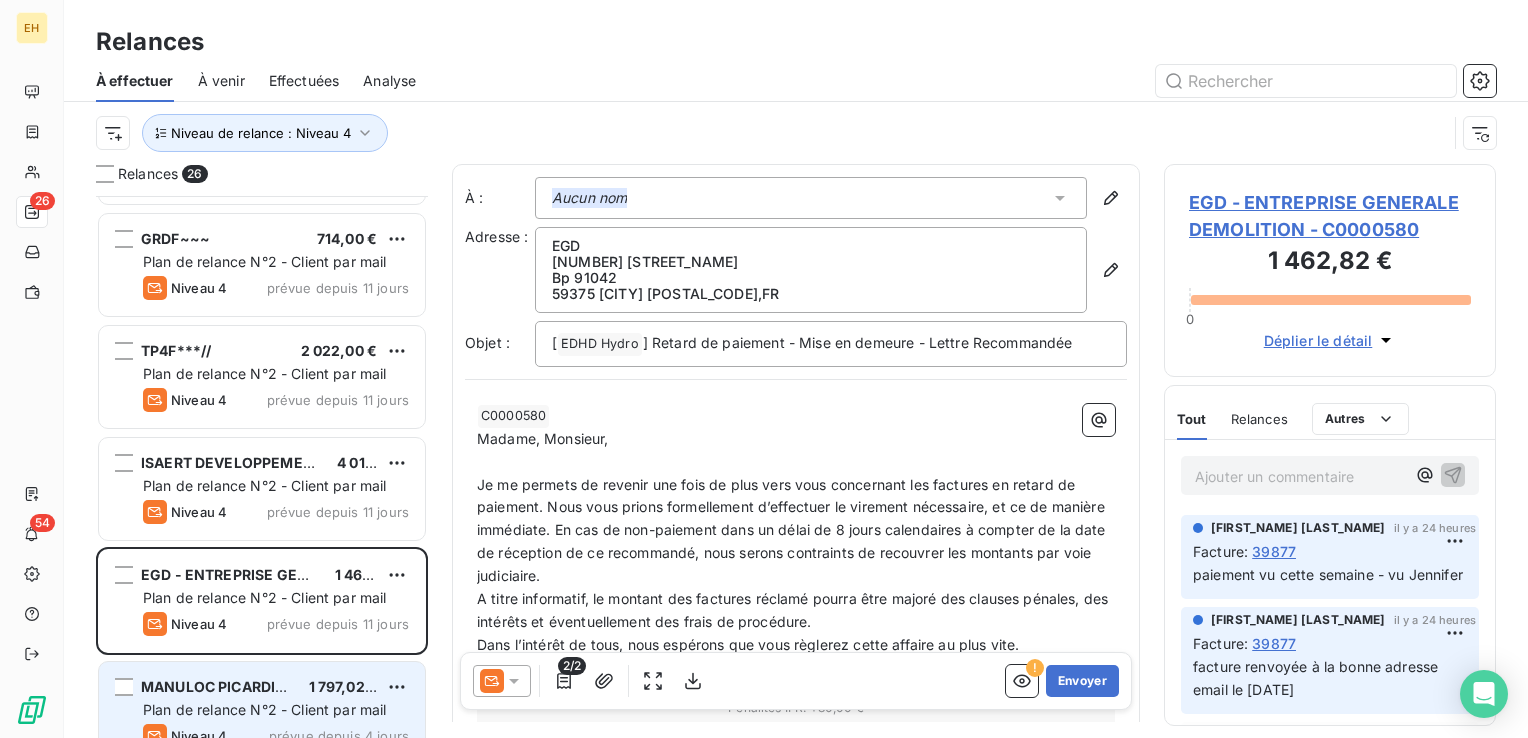 scroll, scrollTop: 2070, scrollLeft: 0, axis: vertical 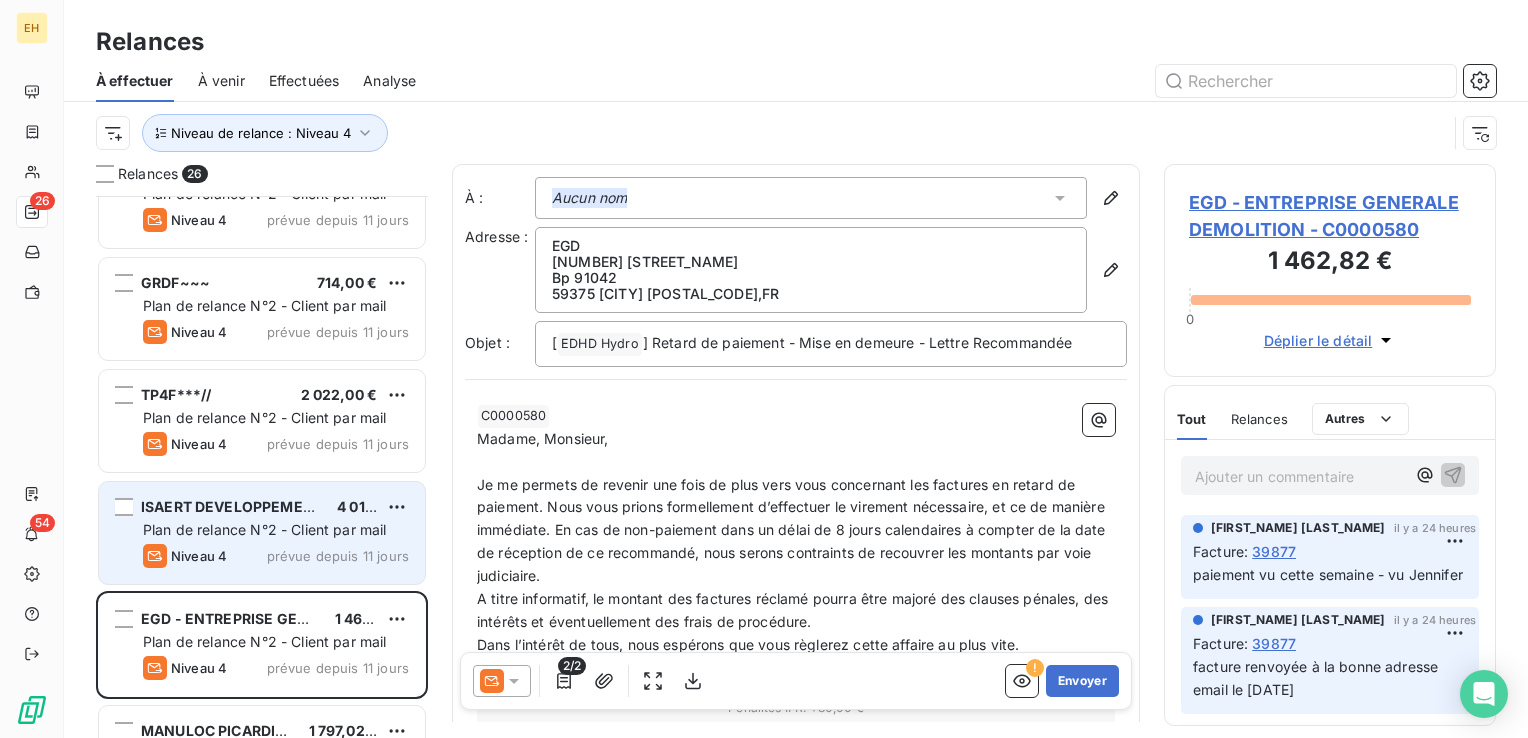 click on "prévue depuis 11 jours" at bounding box center [338, 556] 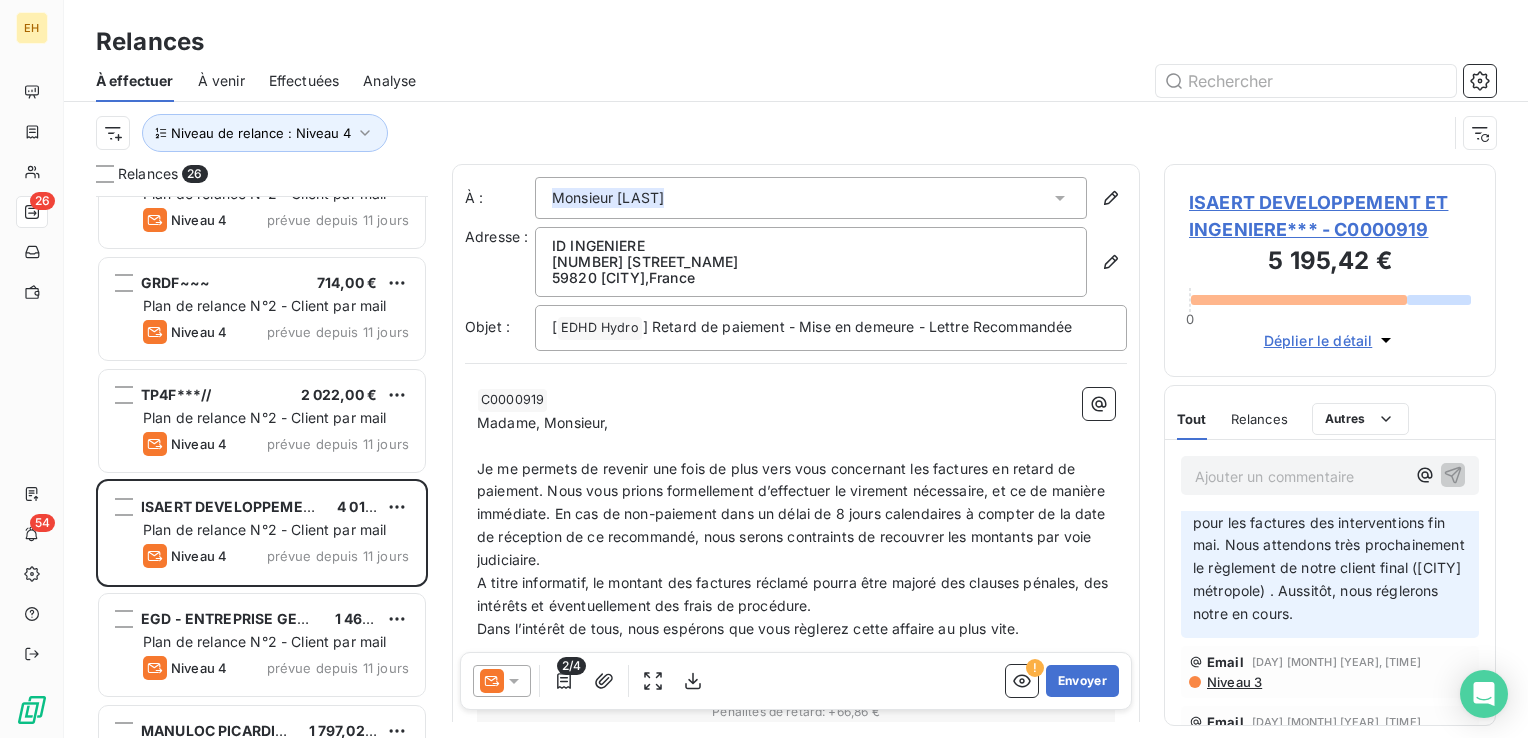 scroll, scrollTop: 0, scrollLeft: 0, axis: both 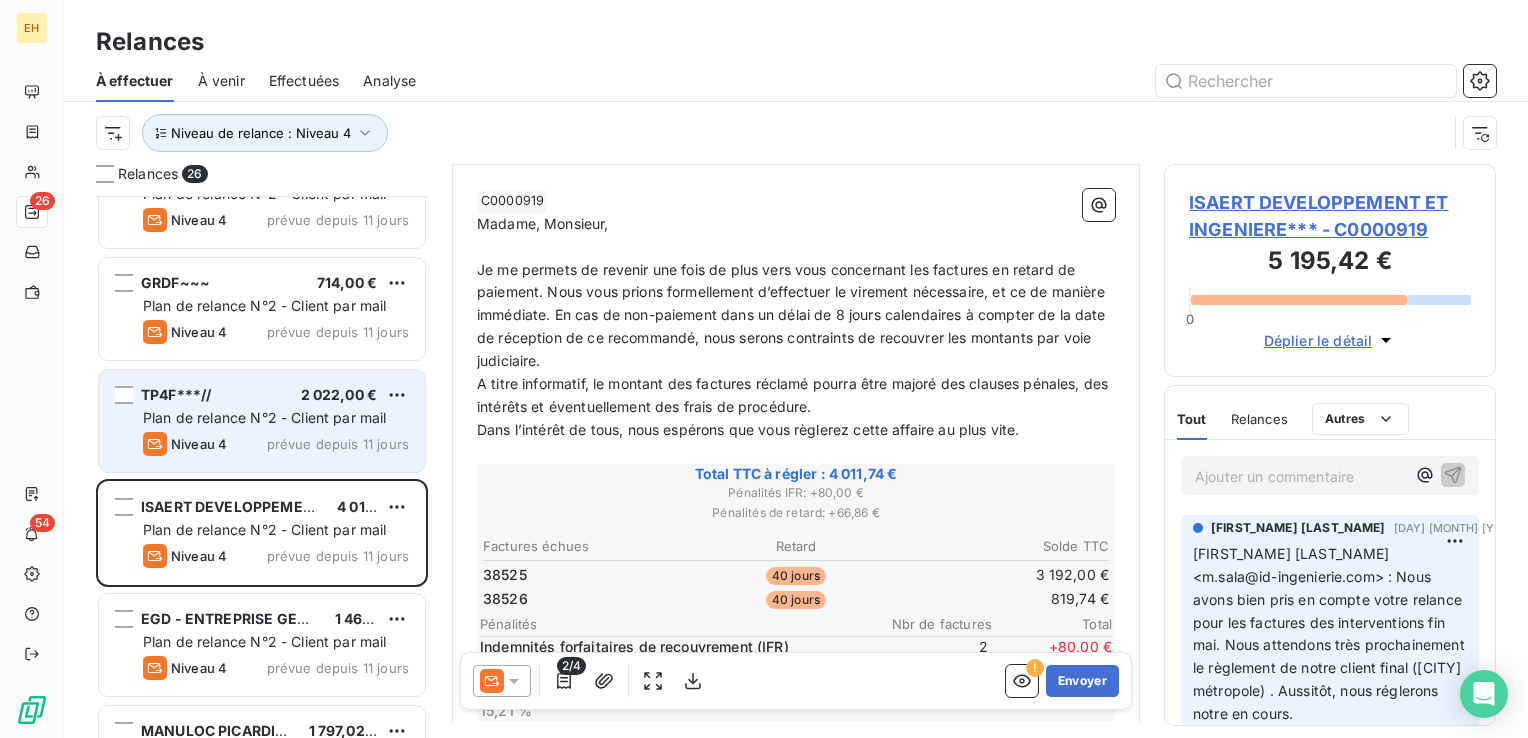 click on "Niveau 4" at bounding box center (199, 444) 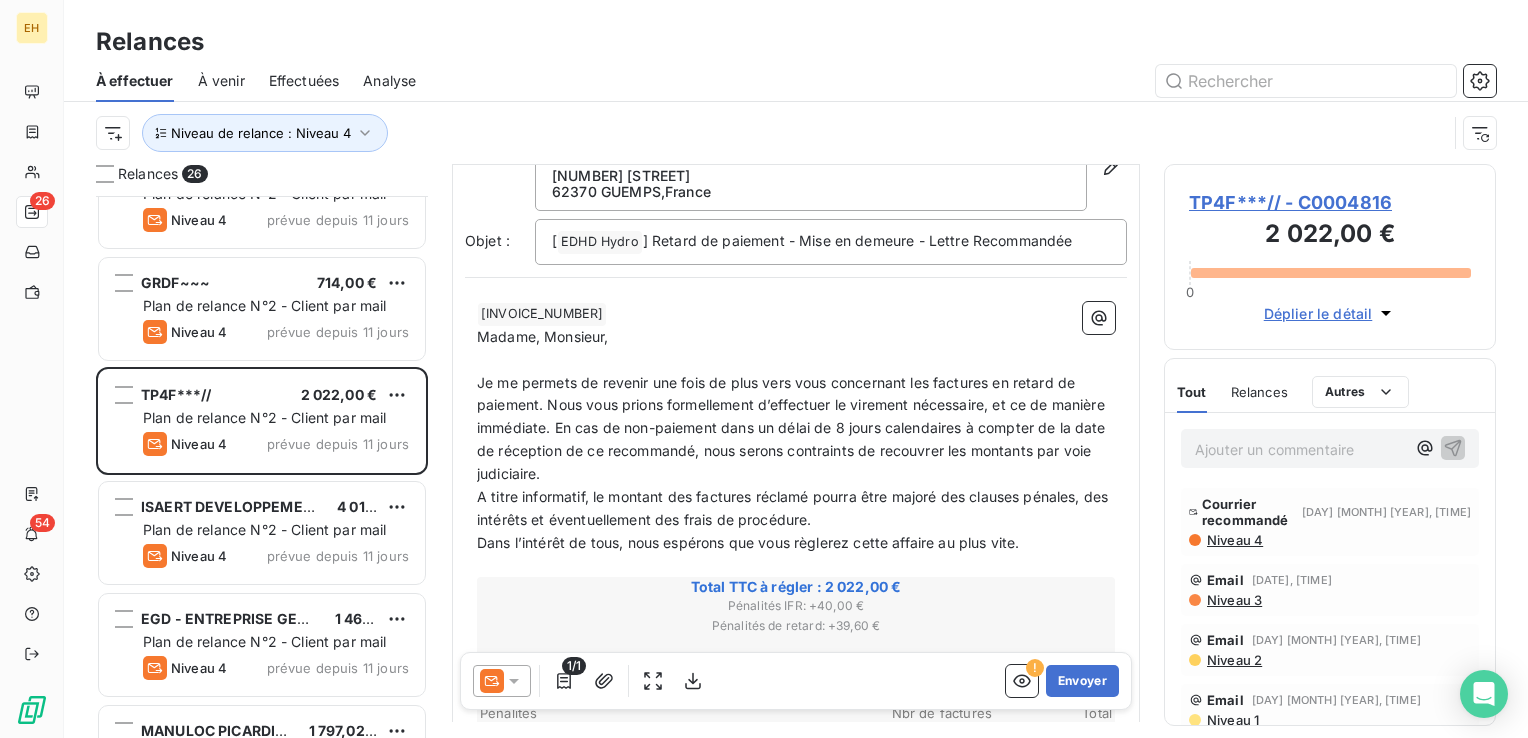 scroll, scrollTop: 300, scrollLeft: 0, axis: vertical 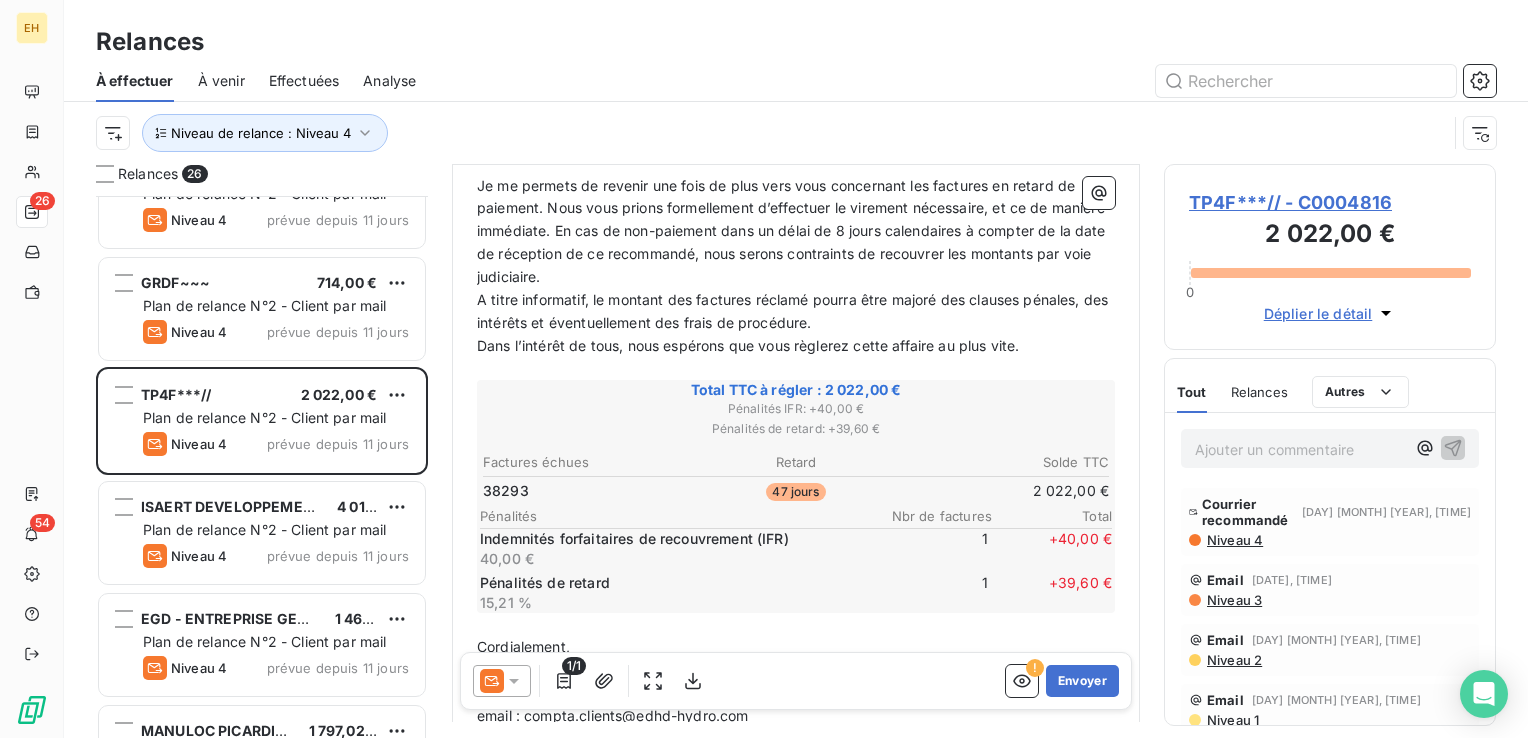 click on "Niveau 3" at bounding box center [1233, 600] 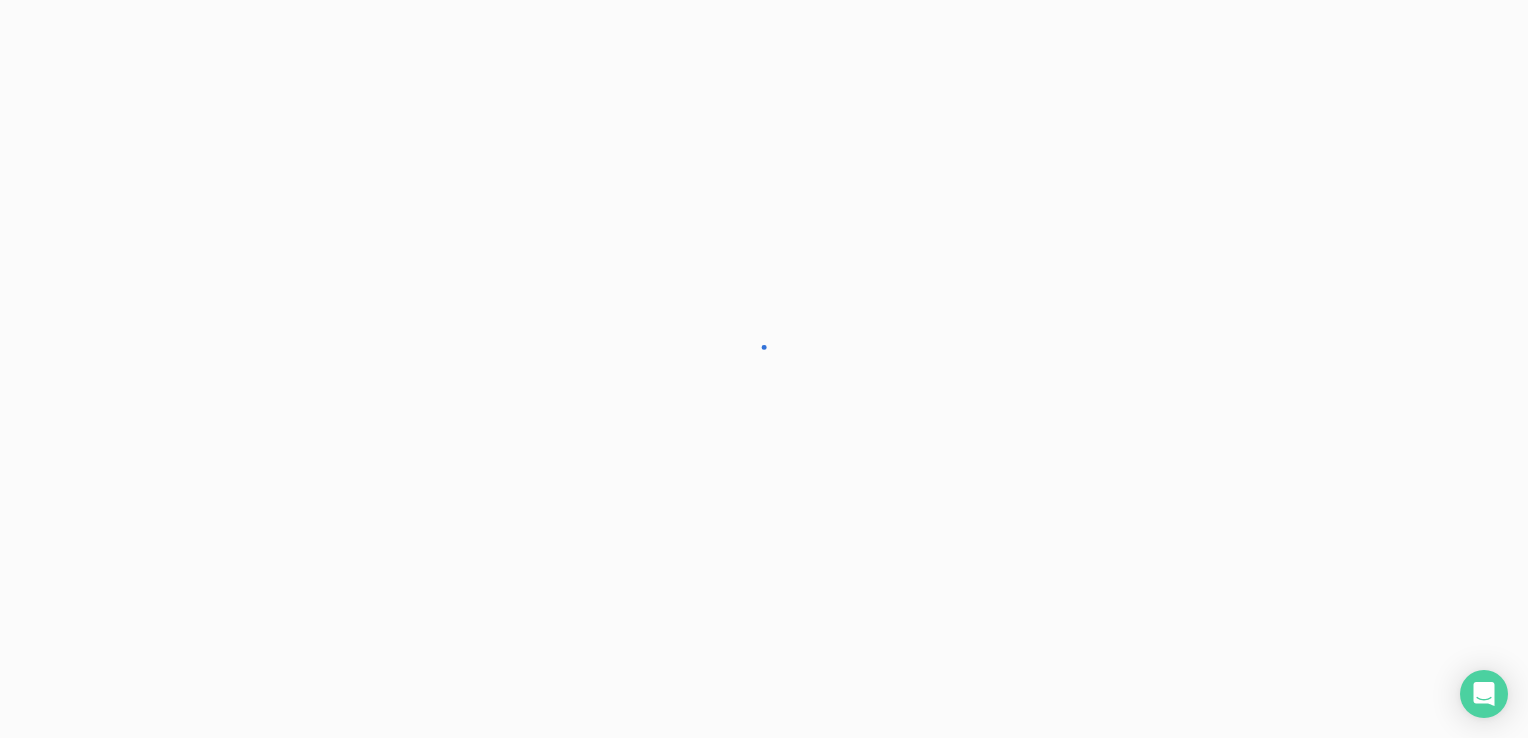 scroll, scrollTop: 2070, scrollLeft: 0, axis: vertical 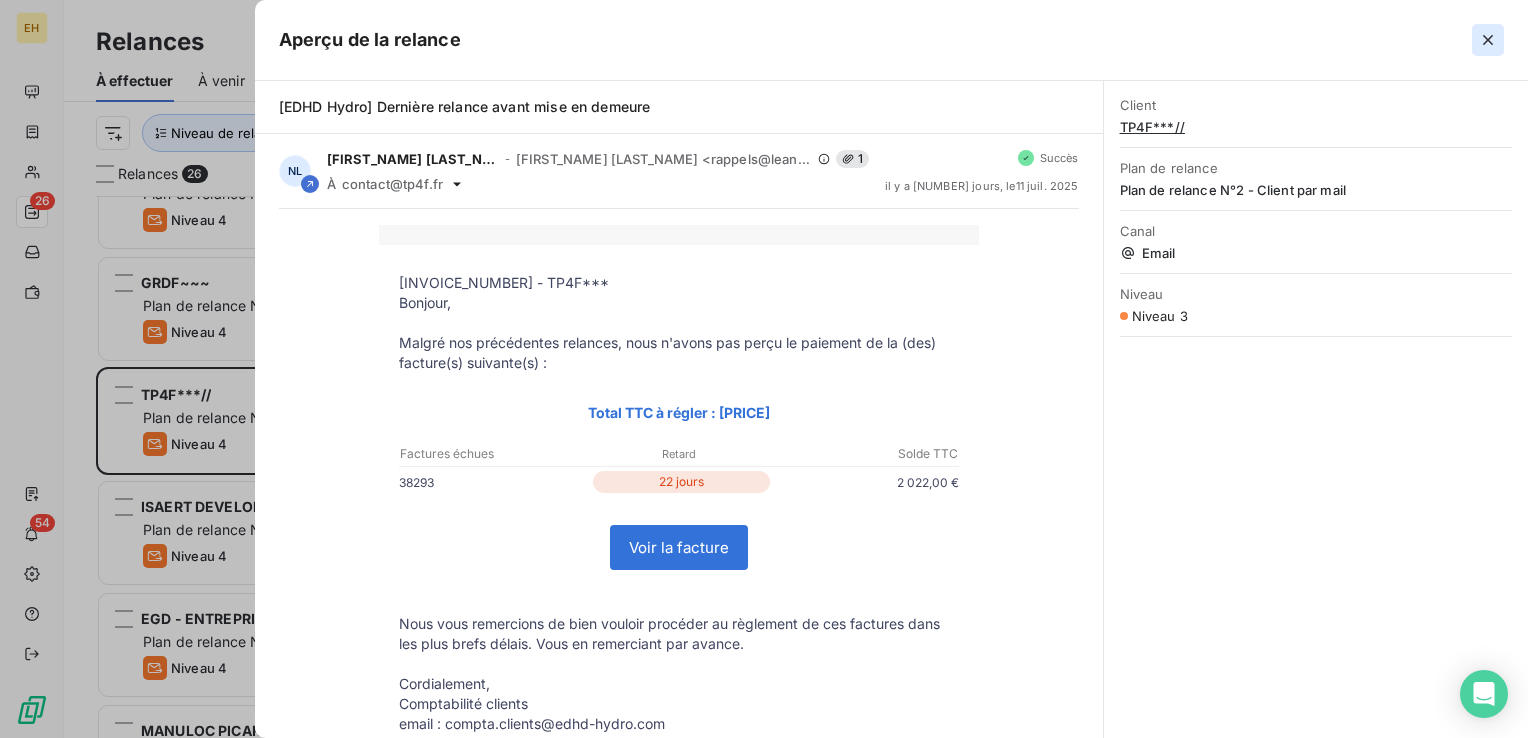 click 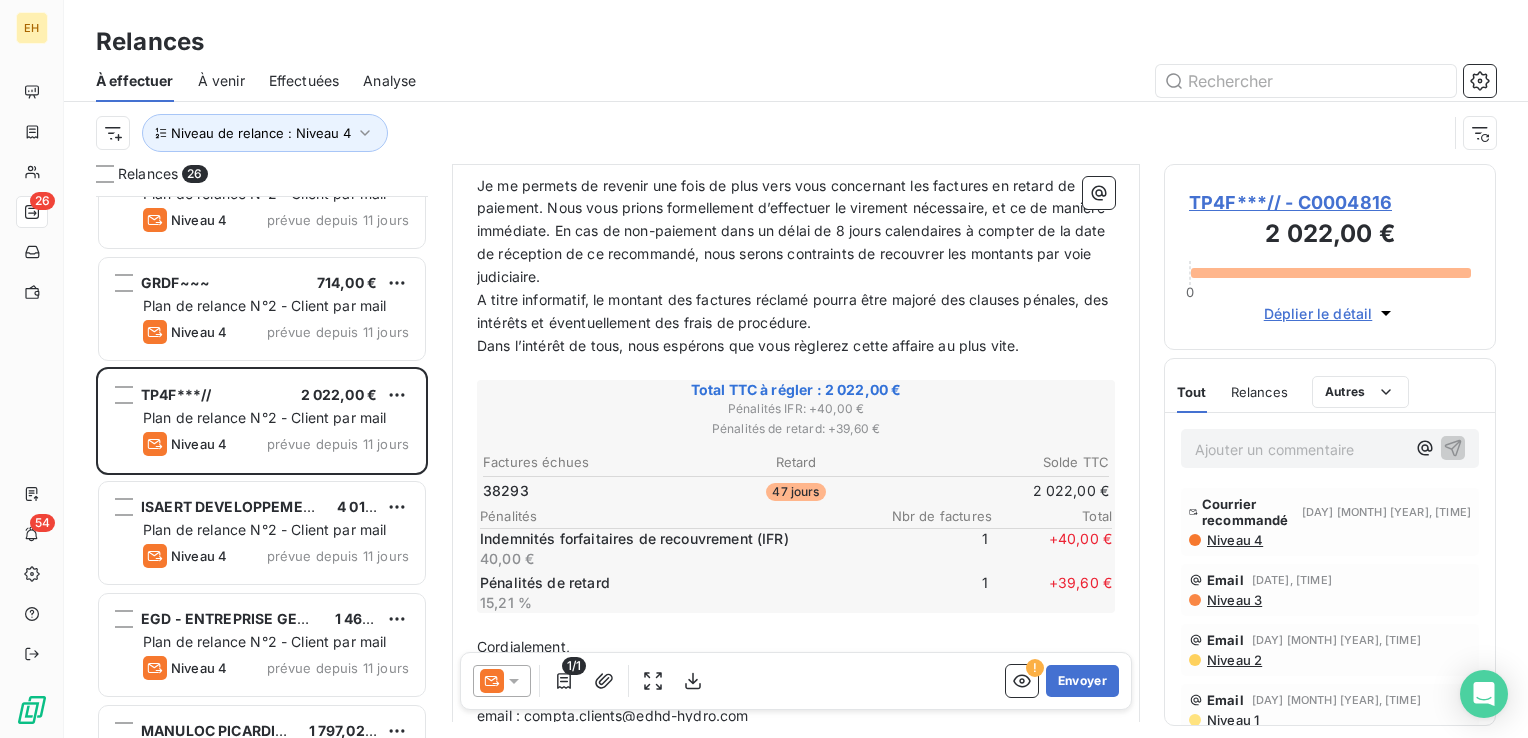 click on "Niveau 4" at bounding box center (1234, 540) 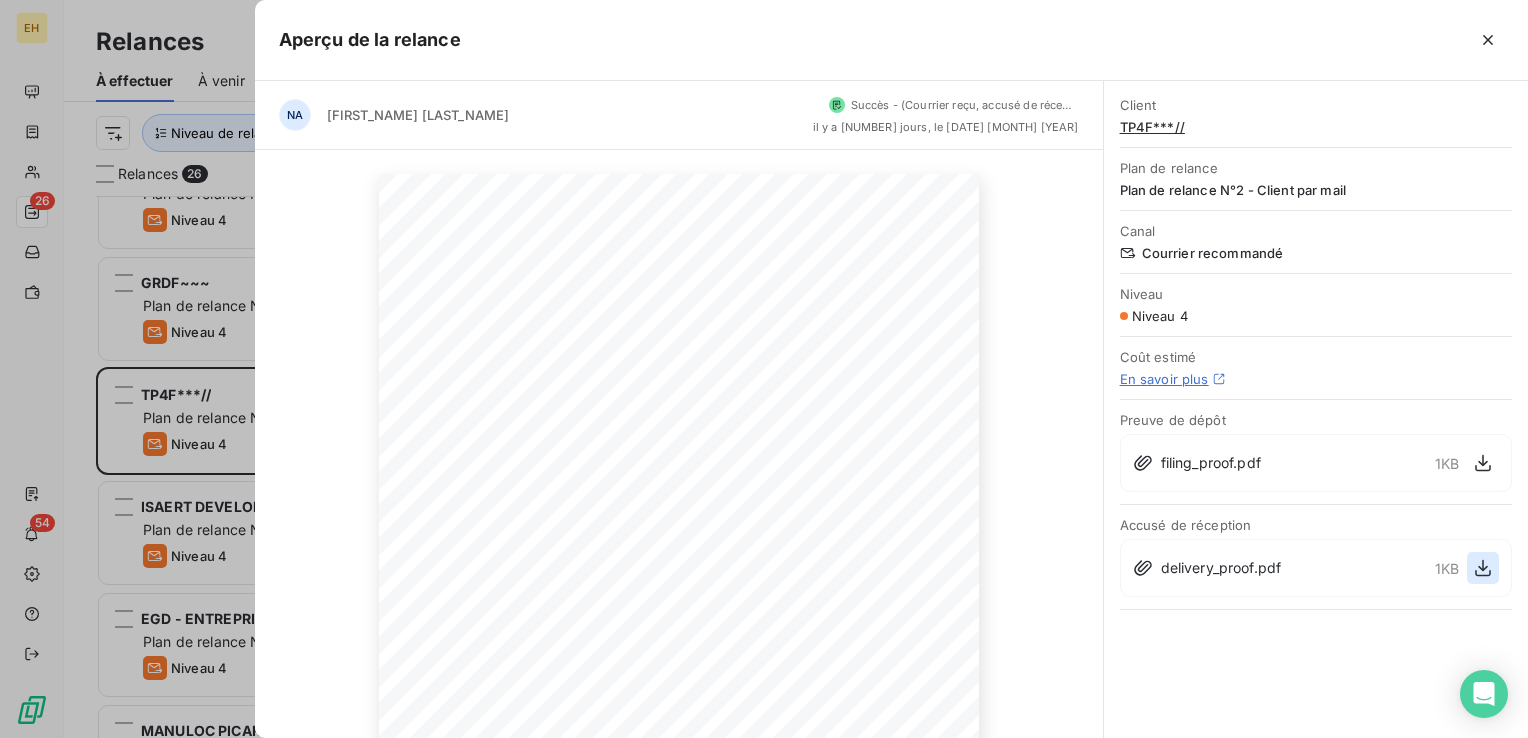 click 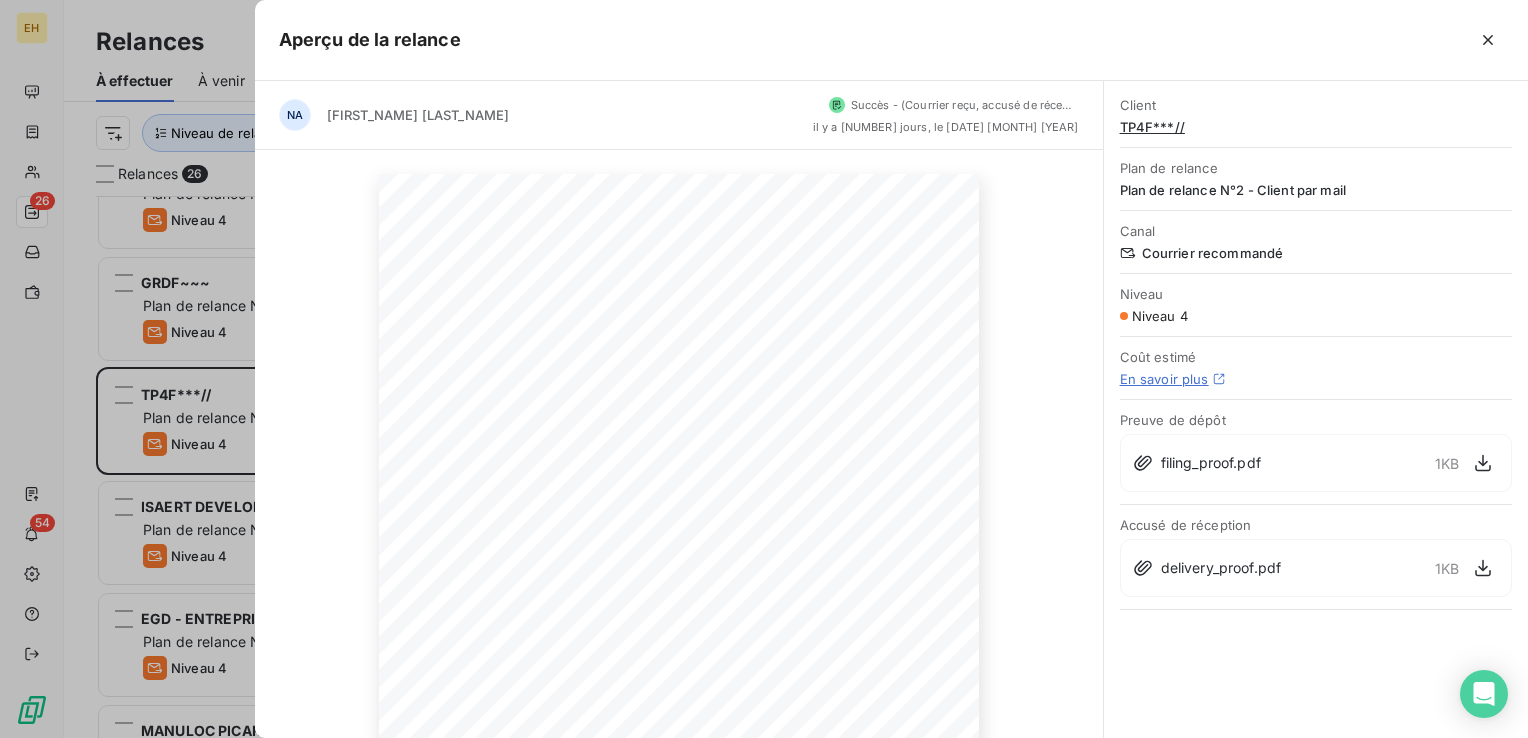 click 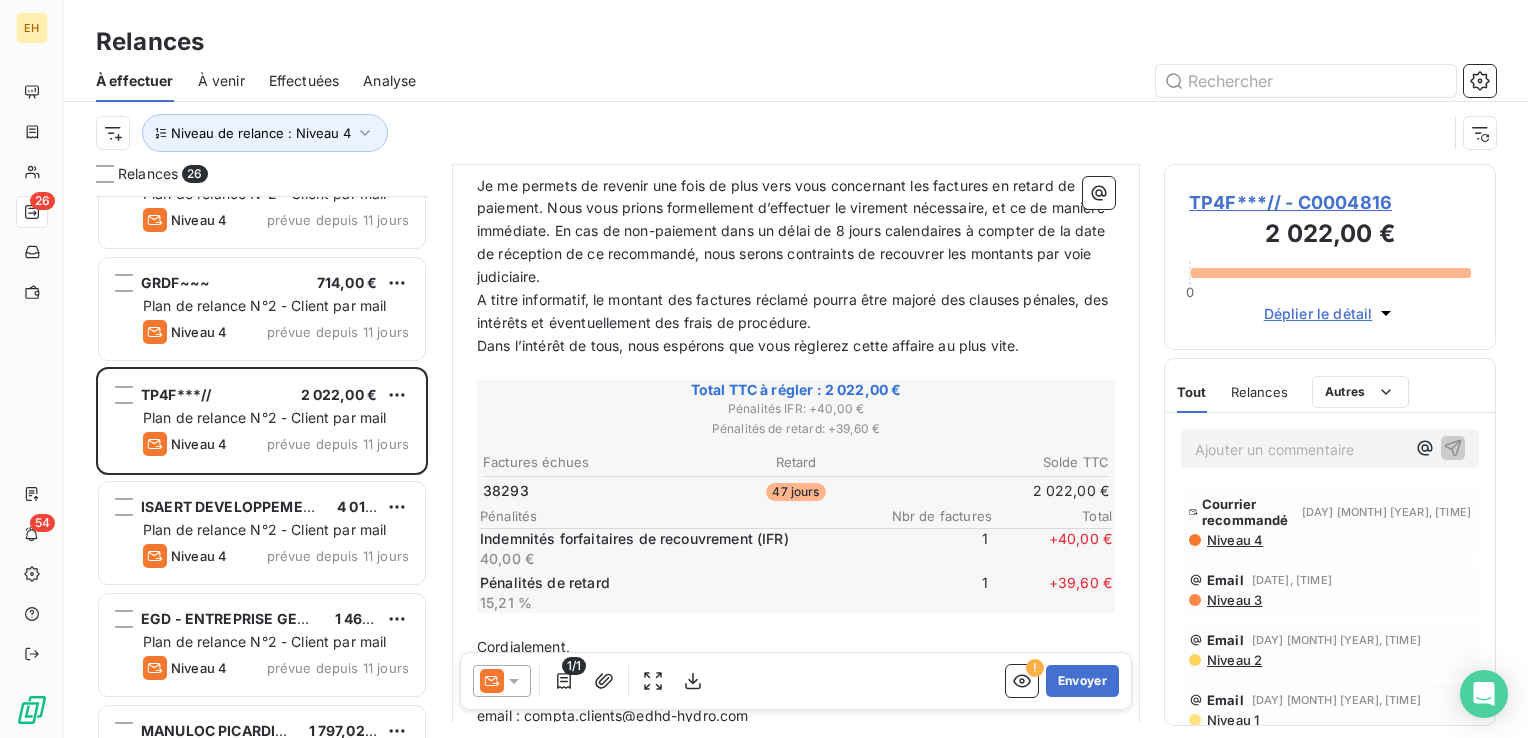 click on "Ajouter un commentaire ﻿" at bounding box center (1300, 449) 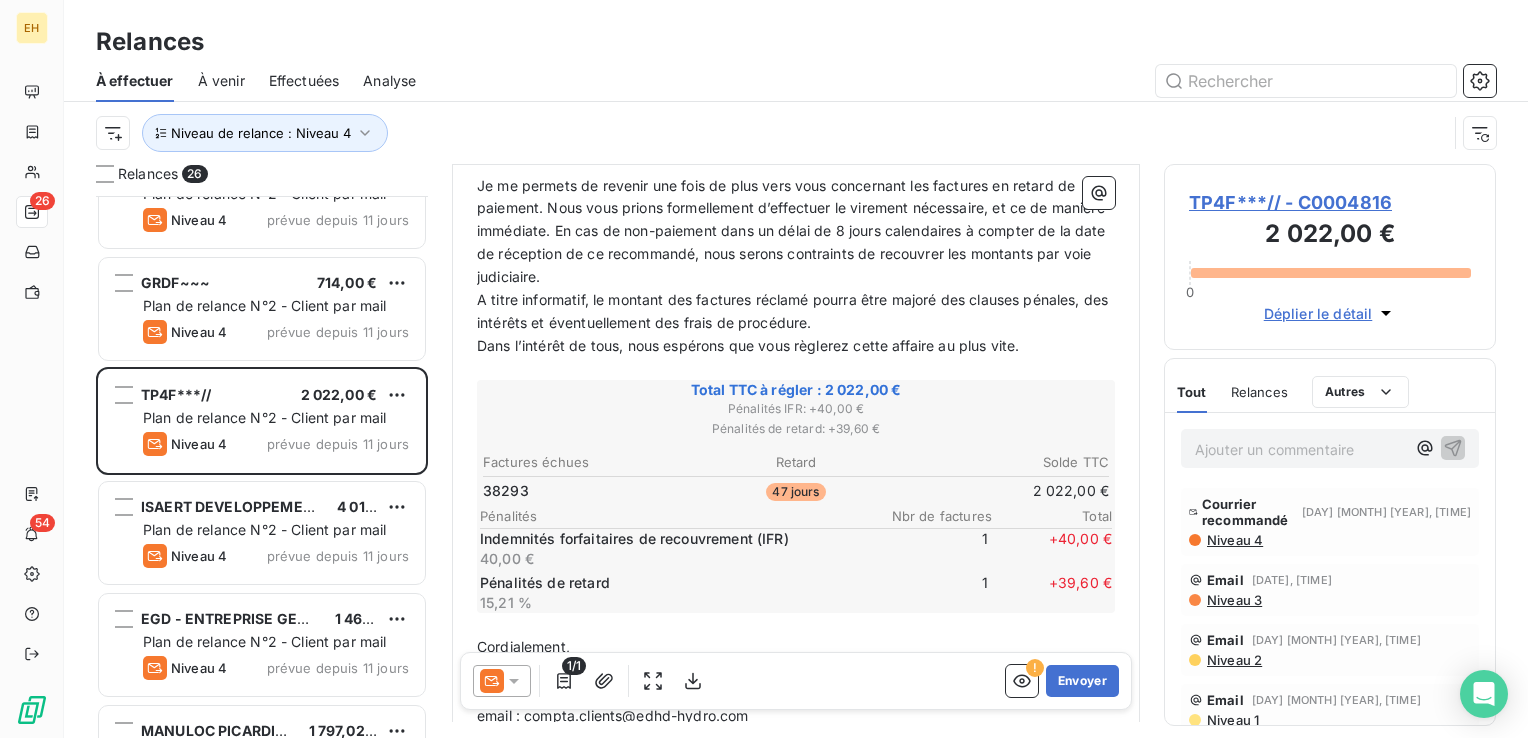 click on "Ajouter un commentaire ﻿" at bounding box center (1300, 449) 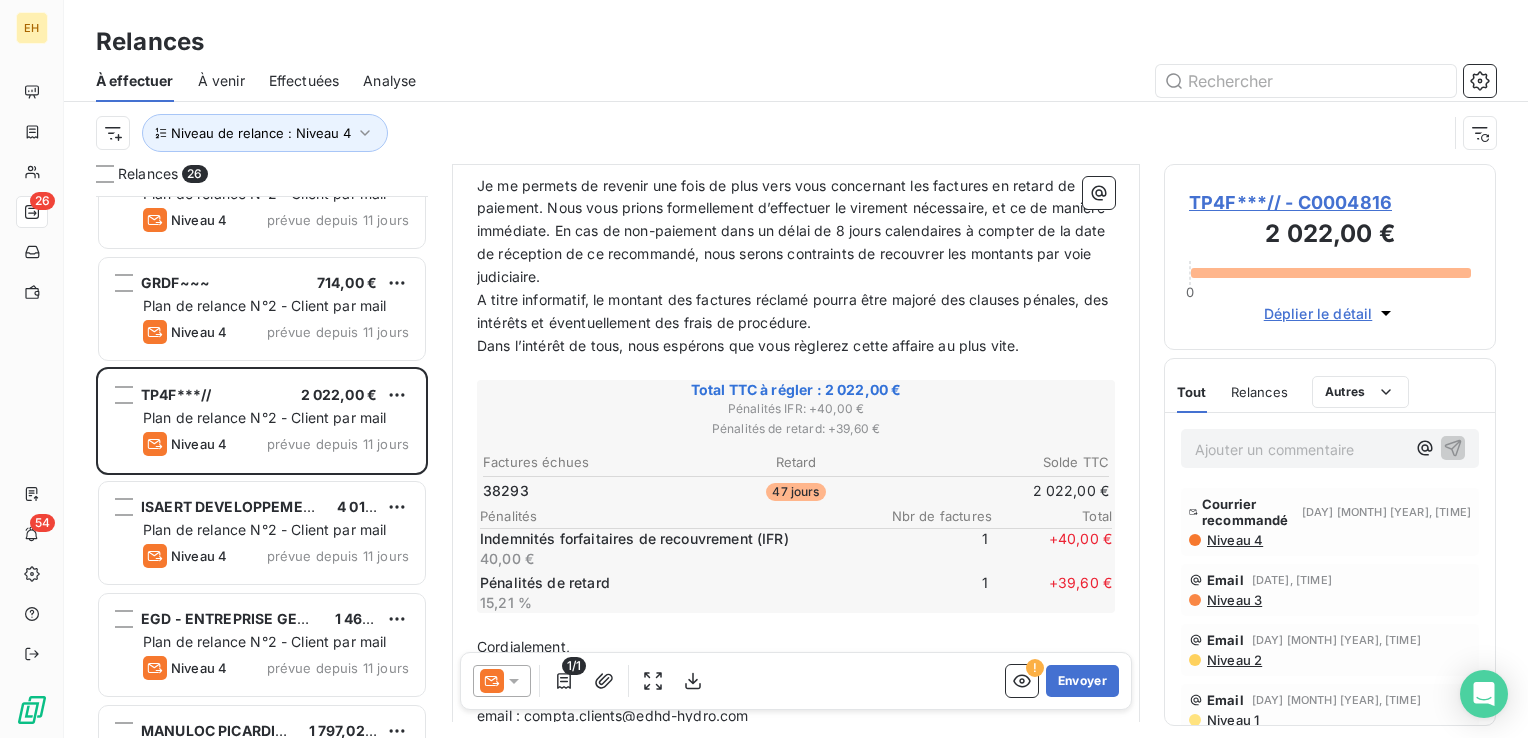 click on "TP4F***// - C0004816" at bounding box center (1330, 202) 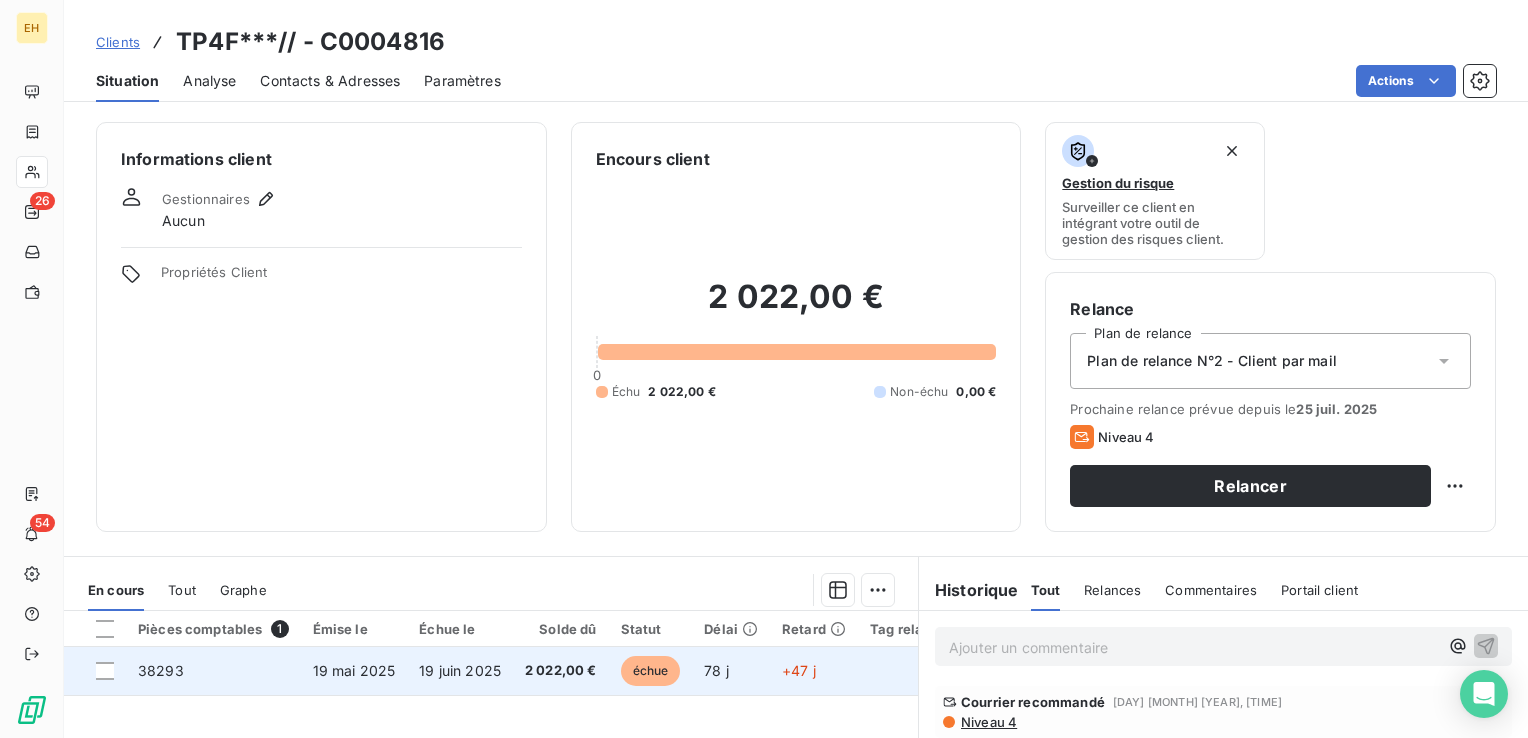 click on "19 juin 2025" at bounding box center [460, 671] 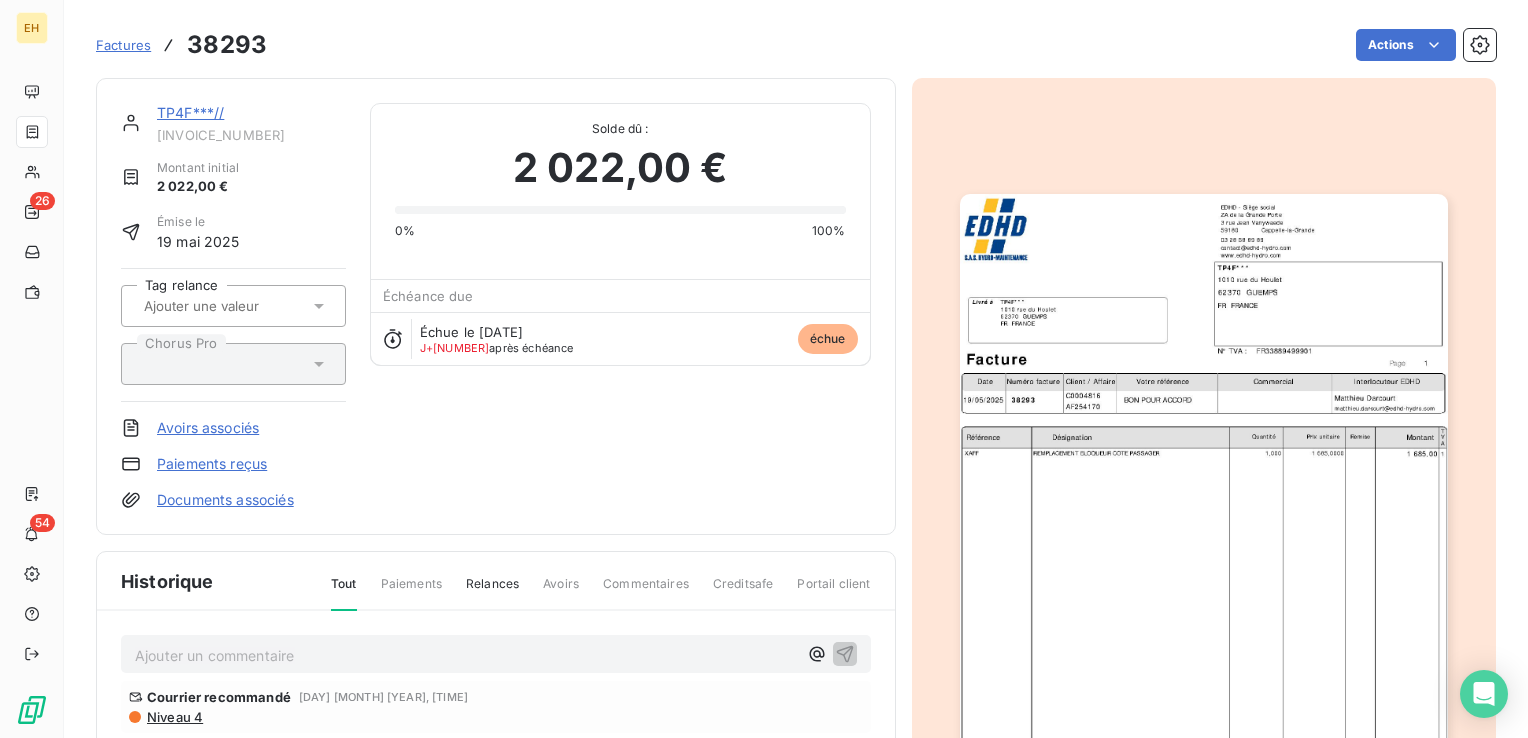 click on "Ajouter un commentaire ﻿" at bounding box center [496, 654] 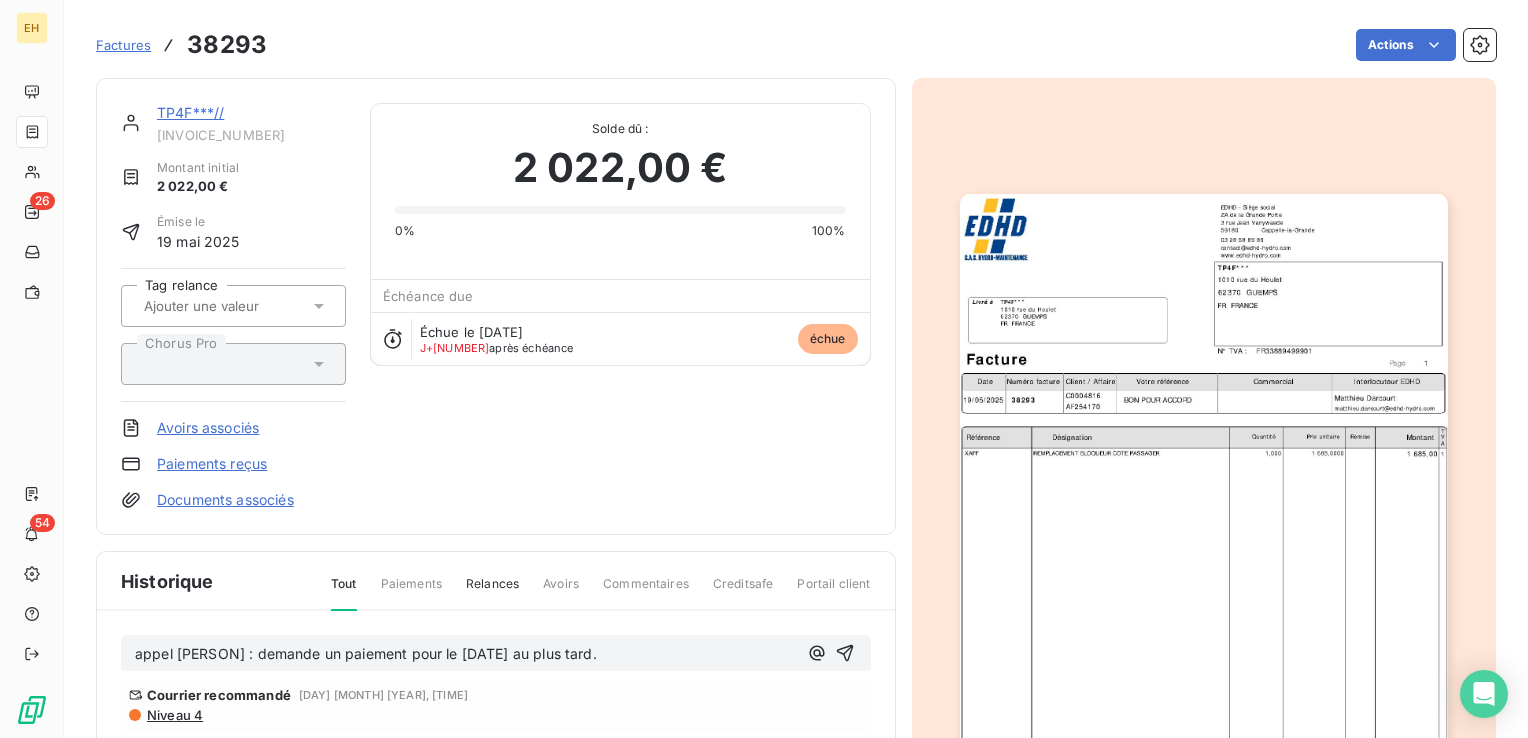 click on "appel [PERSON] : demande un paiement pour le [DATE] au plus tard." at bounding box center (466, 654) 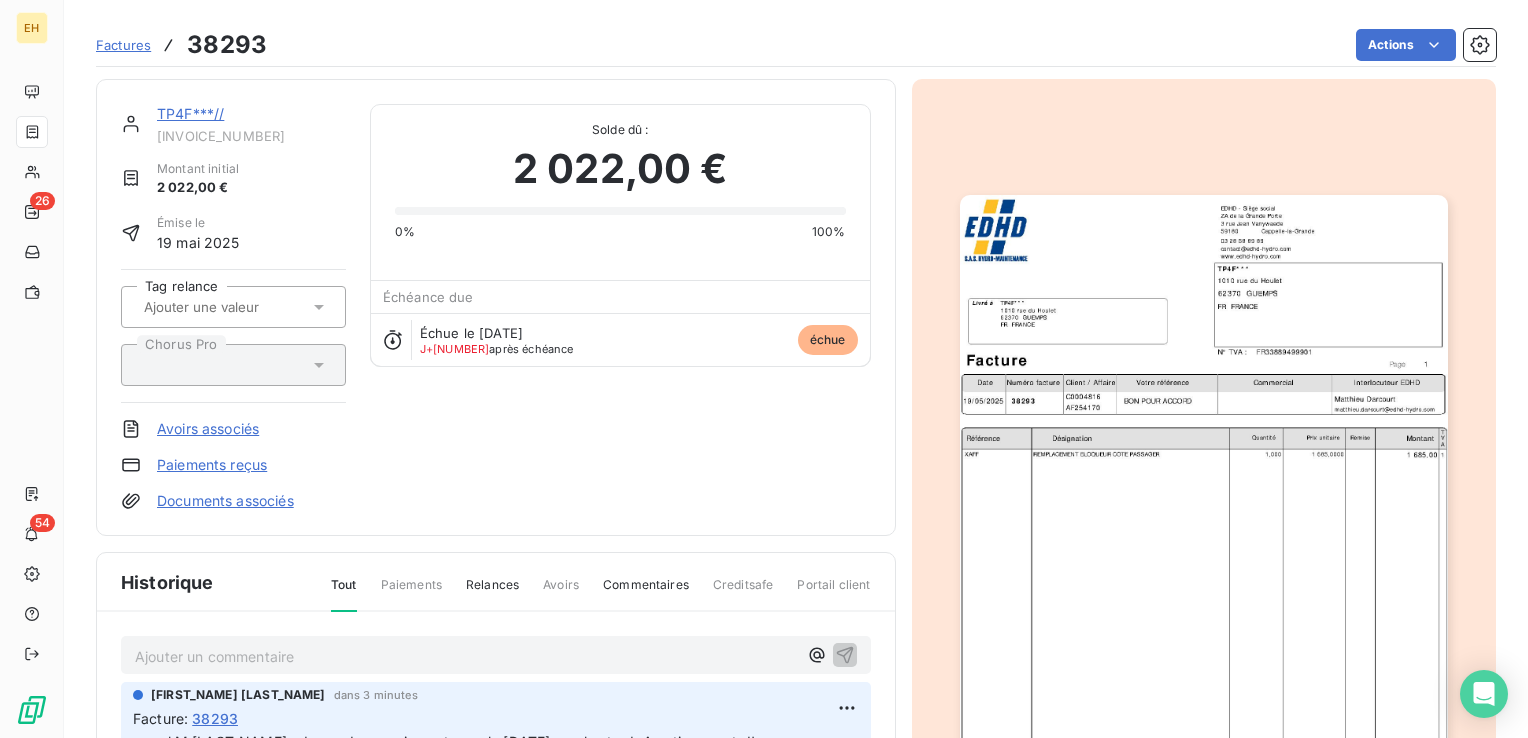 scroll, scrollTop: 100, scrollLeft: 0, axis: vertical 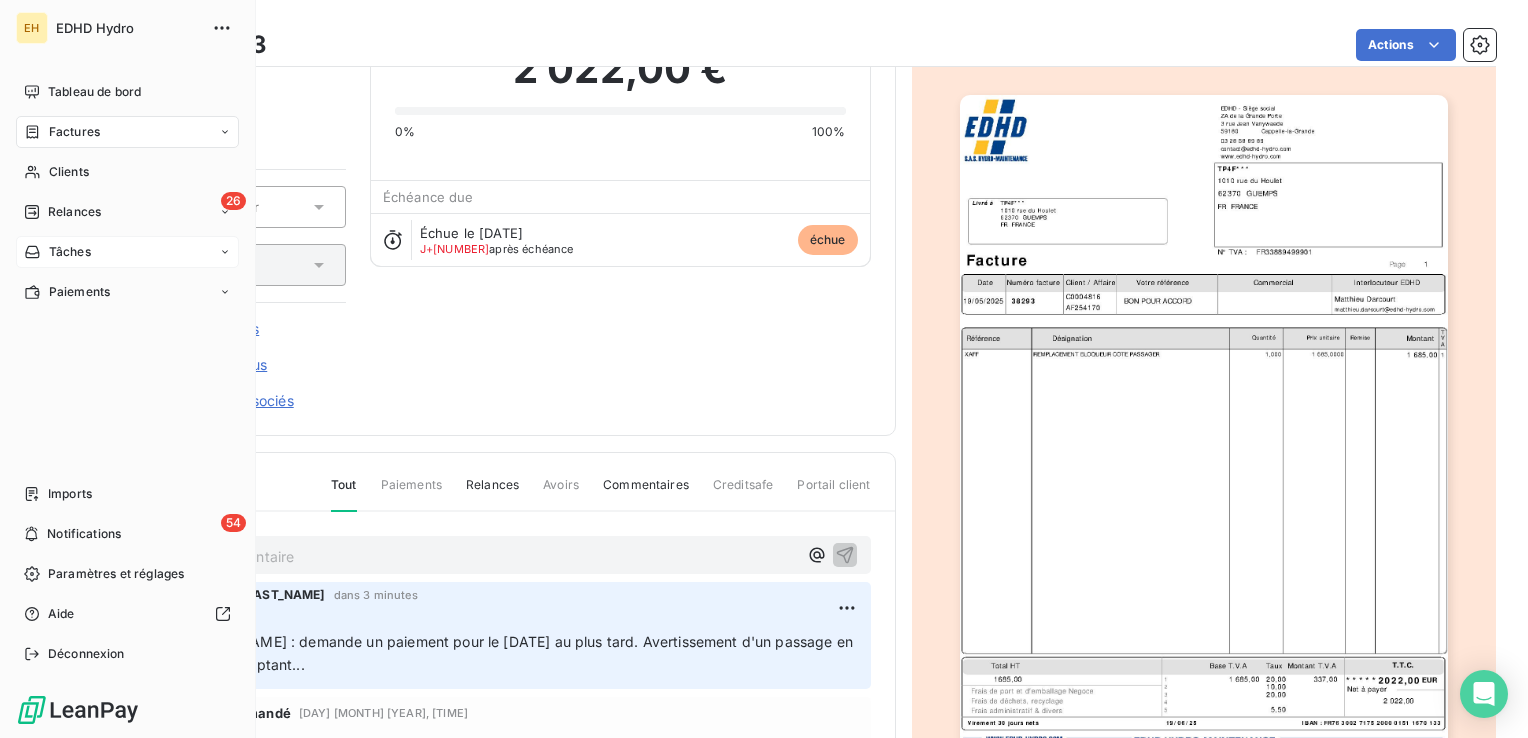 drag, startPoint x: 80, startPoint y: 215, endPoint x: 92, endPoint y: 262, distance: 48.507732 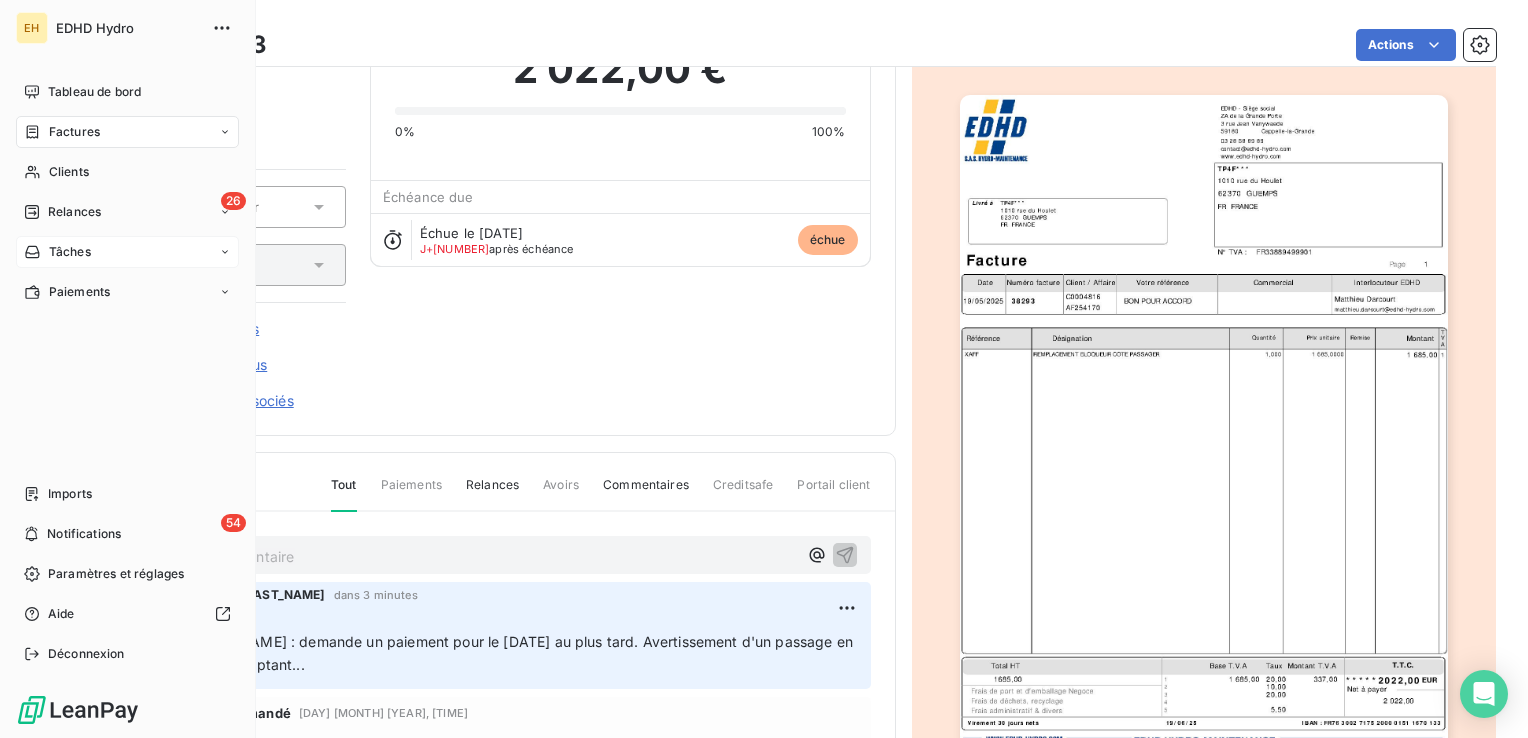 click on "Relances" at bounding box center [74, 212] 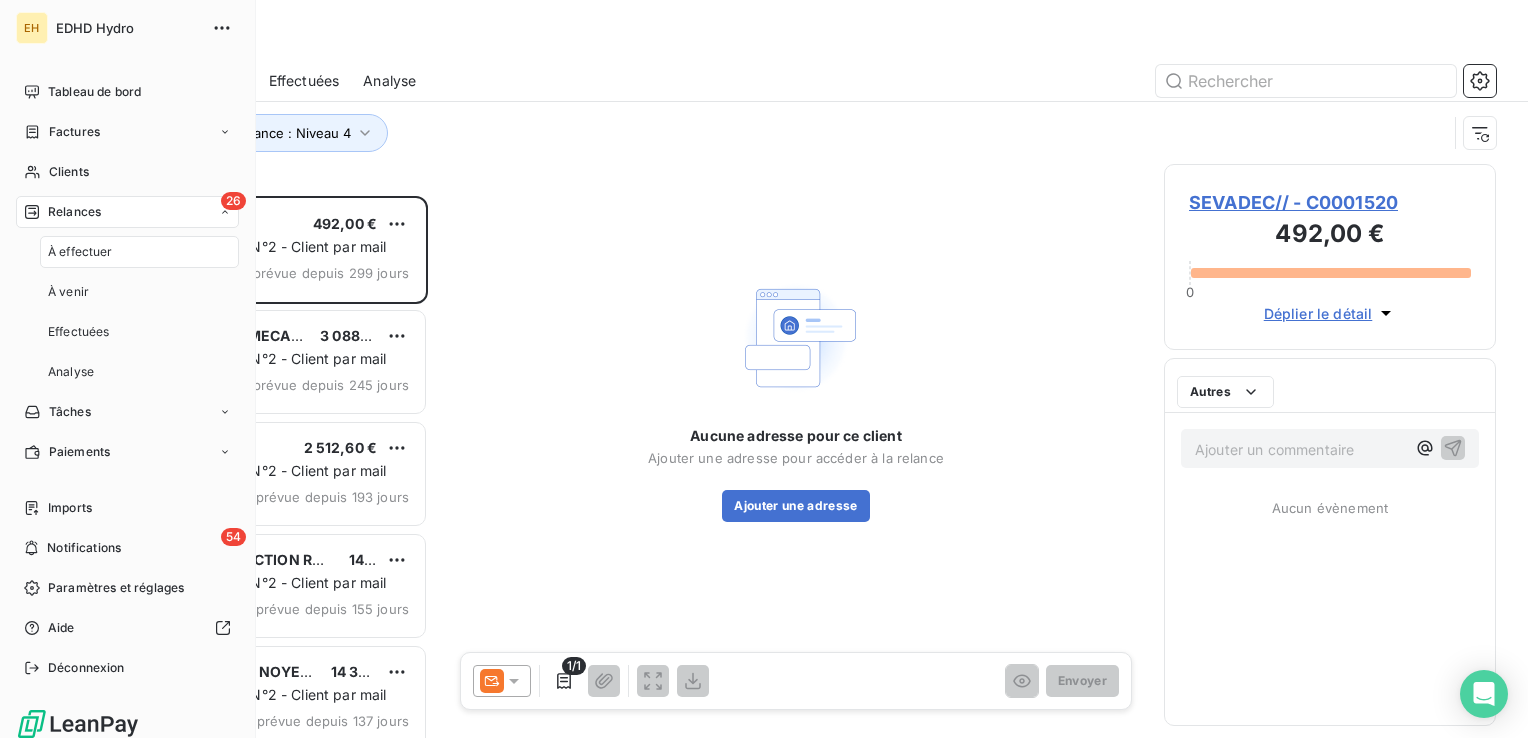 scroll, scrollTop: 16, scrollLeft: 16, axis: both 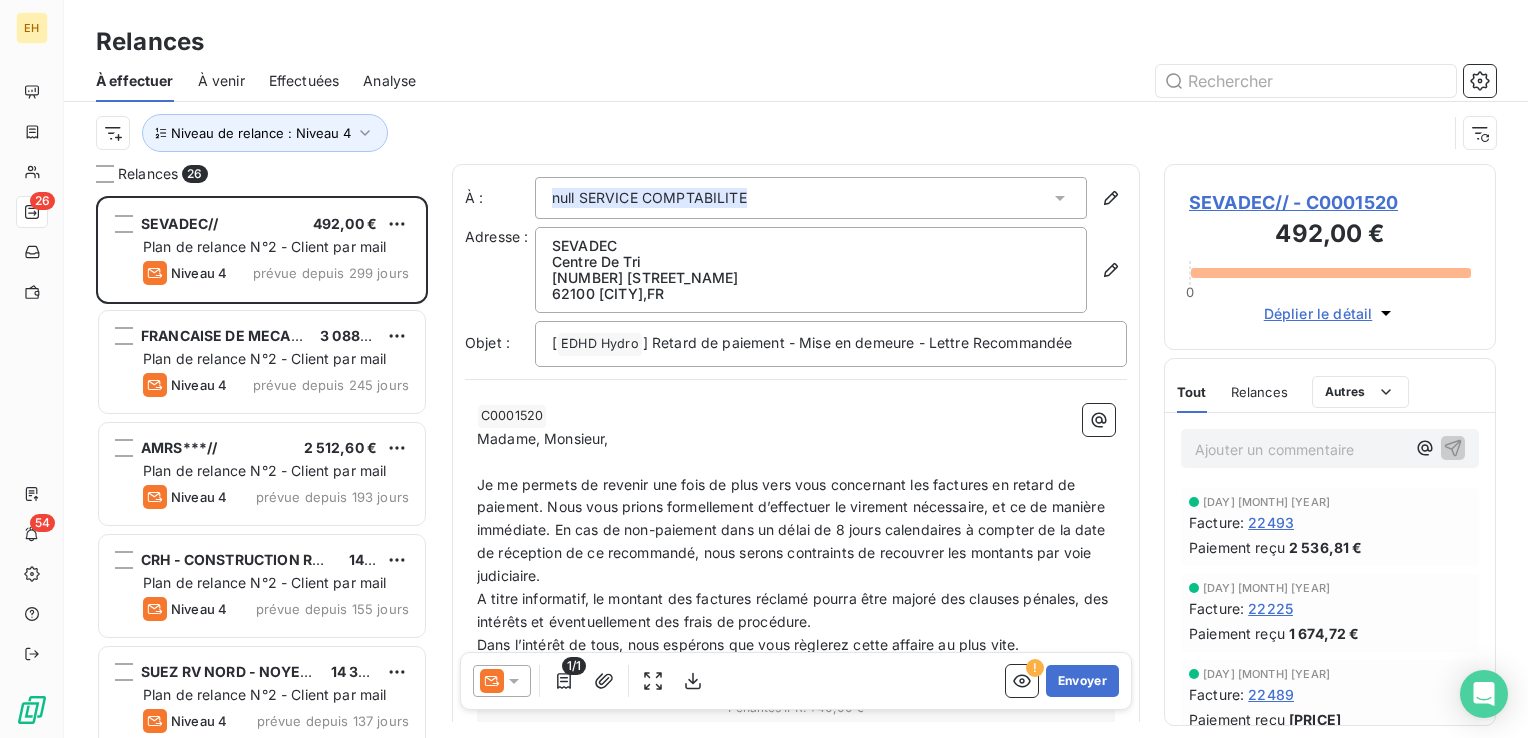 click on "Relances 26" at bounding box center [262, 174] 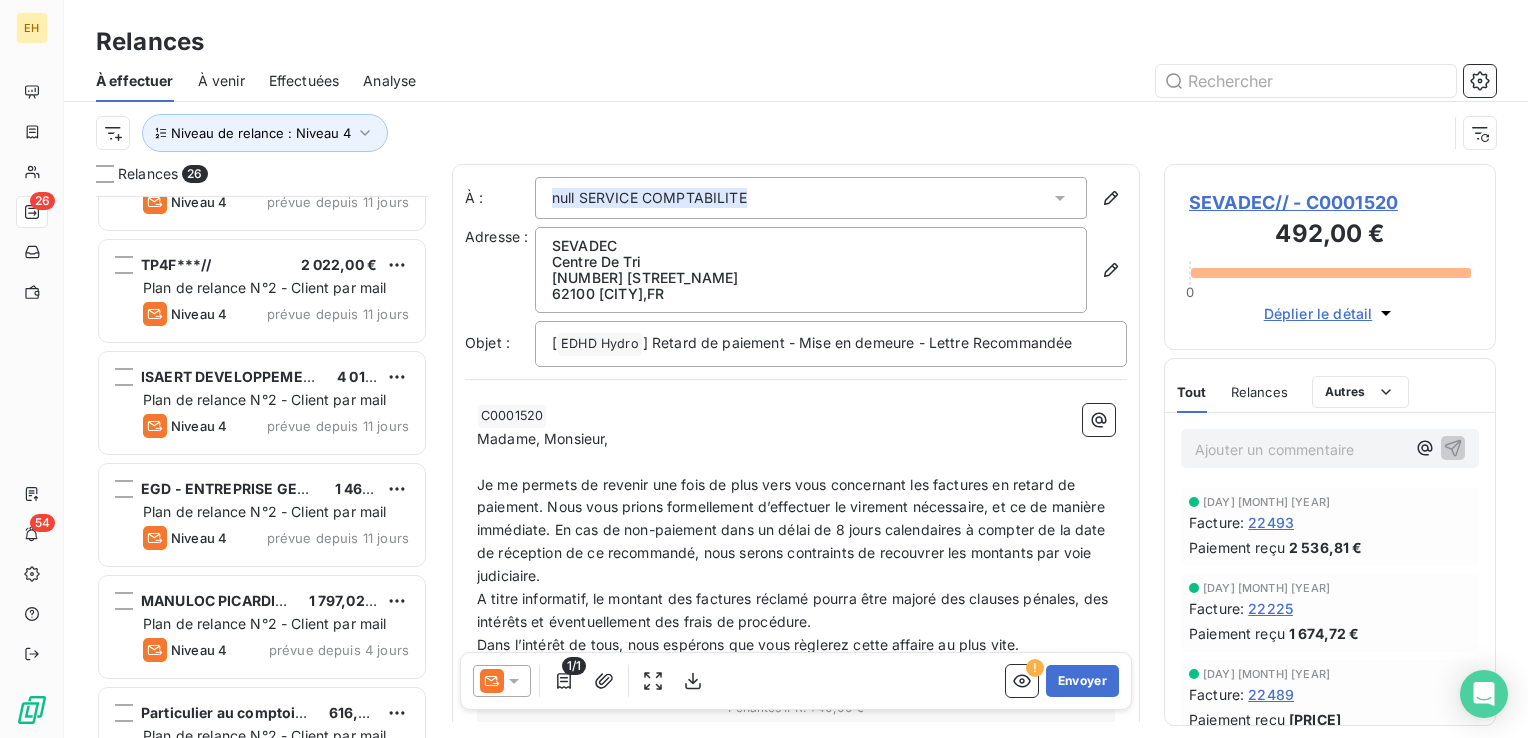 scroll, scrollTop: 2370, scrollLeft: 0, axis: vertical 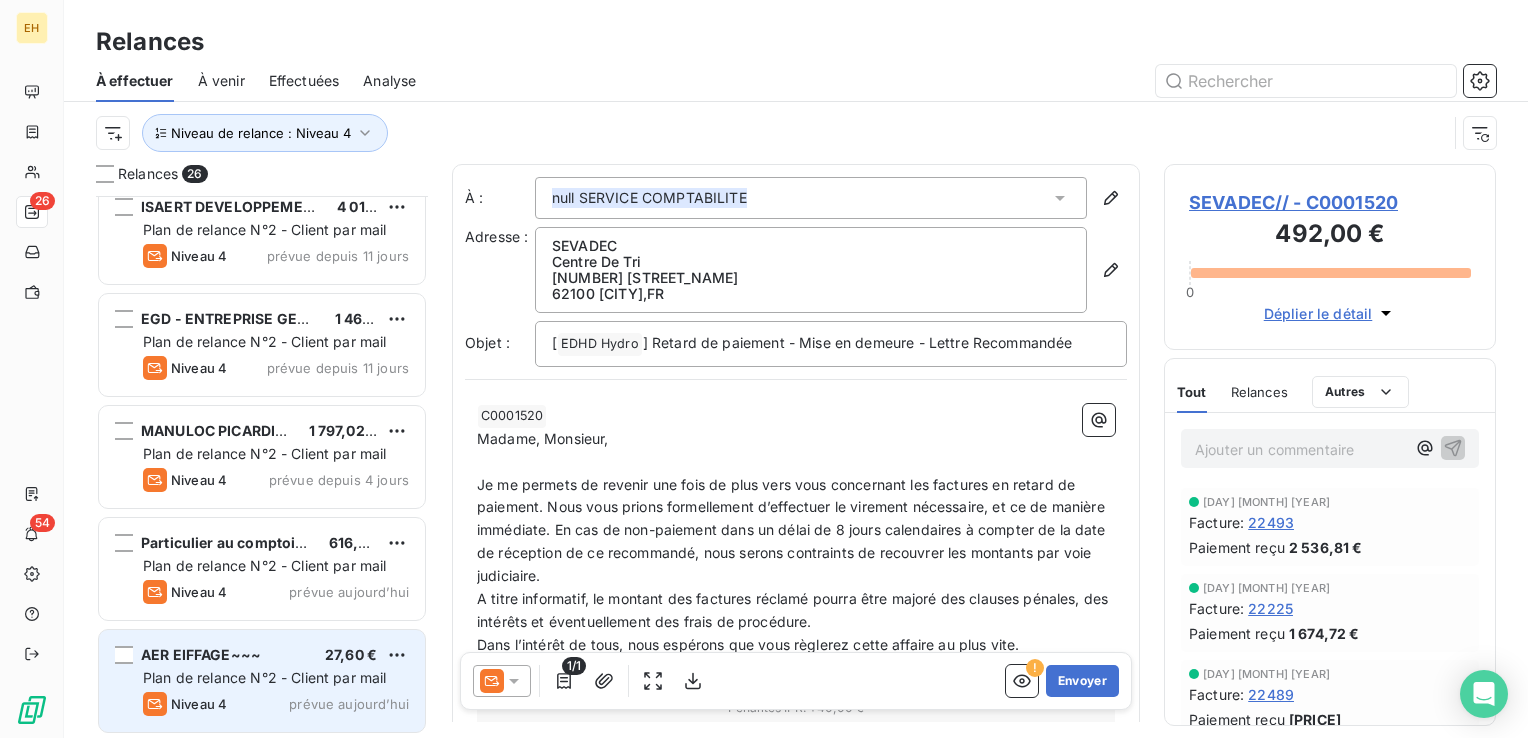 click on "Plan de relance N°2 - Client par mail" at bounding box center [265, 677] 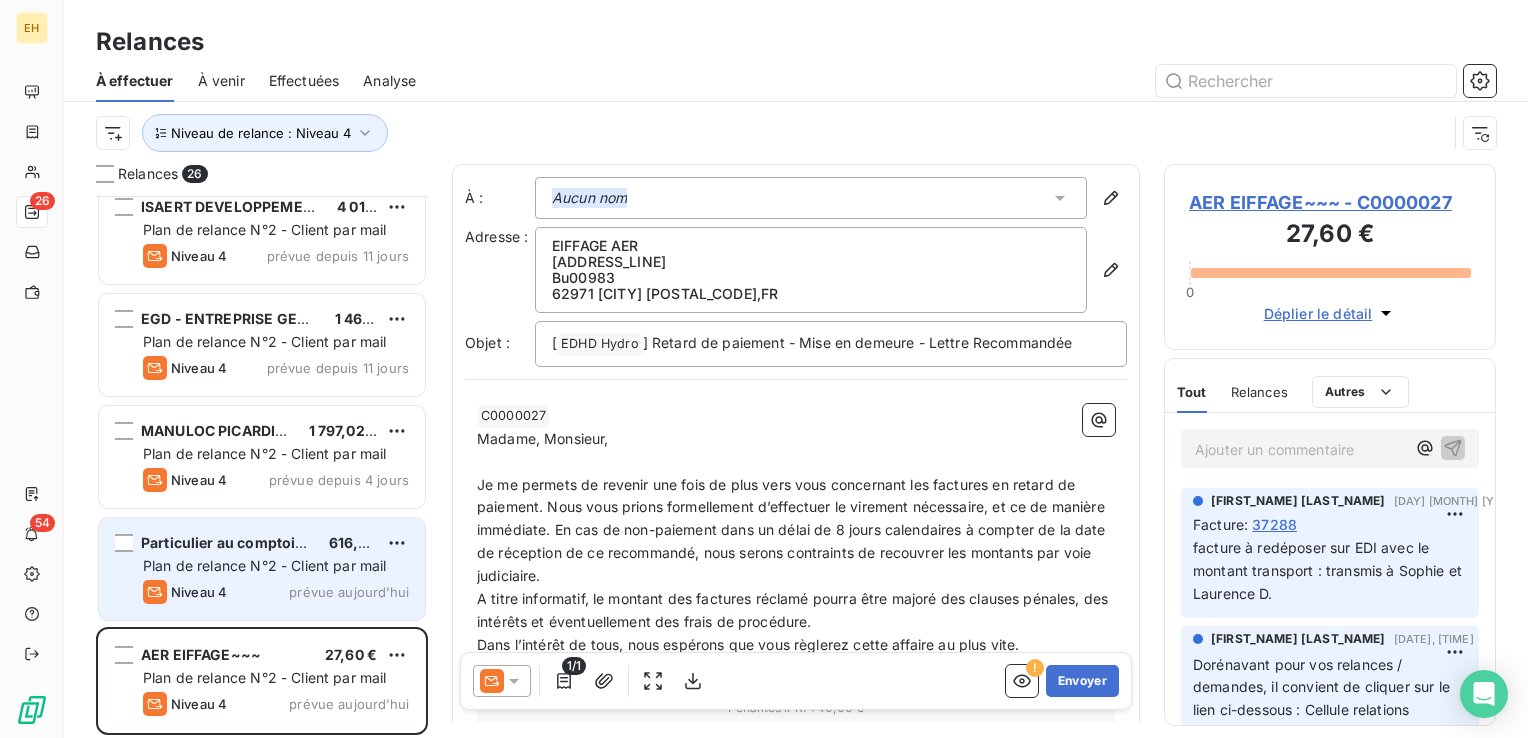 click on "Niveau 4 prévue aujourd’hui" at bounding box center (276, 592) 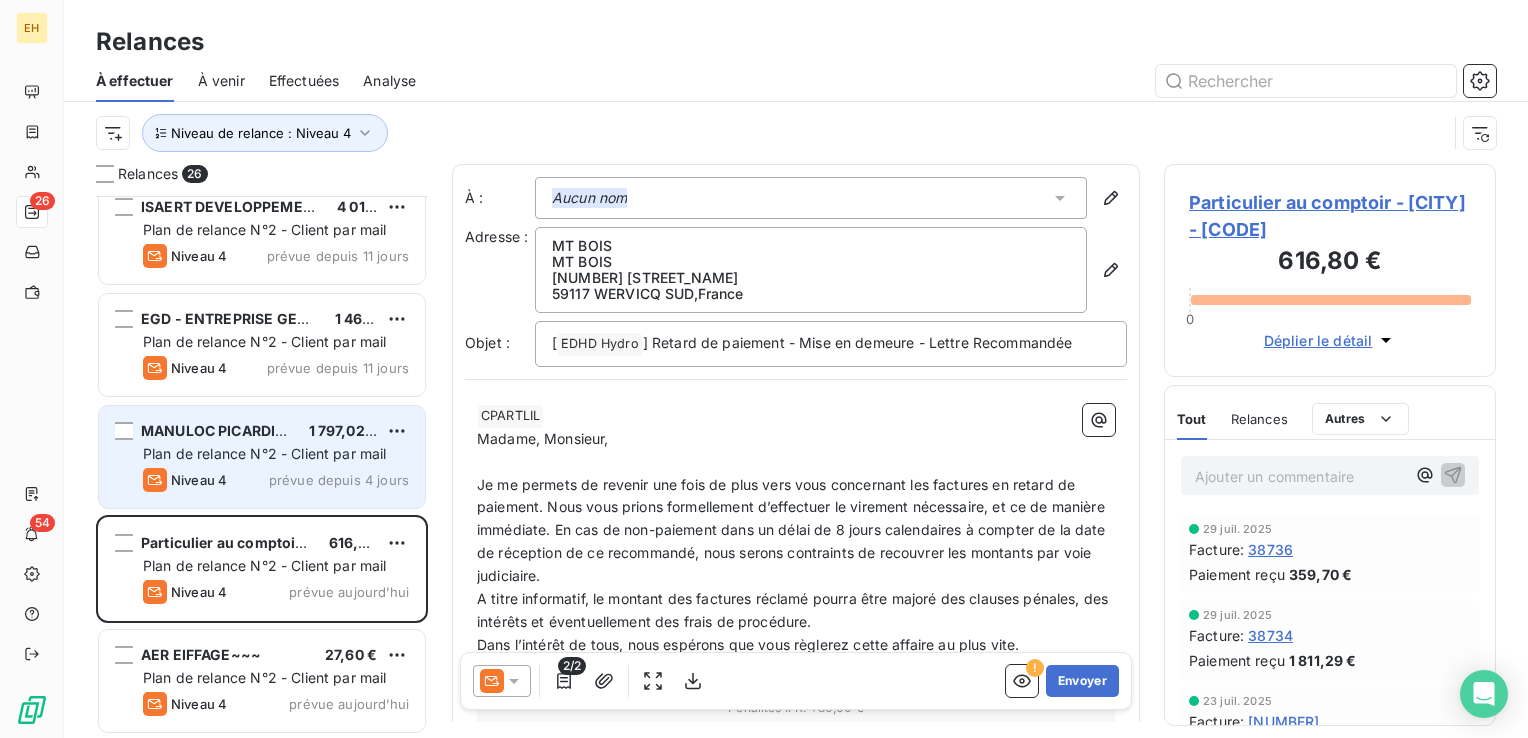 click on "MANULOC PICARDIE//" at bounding box center (218, 430) 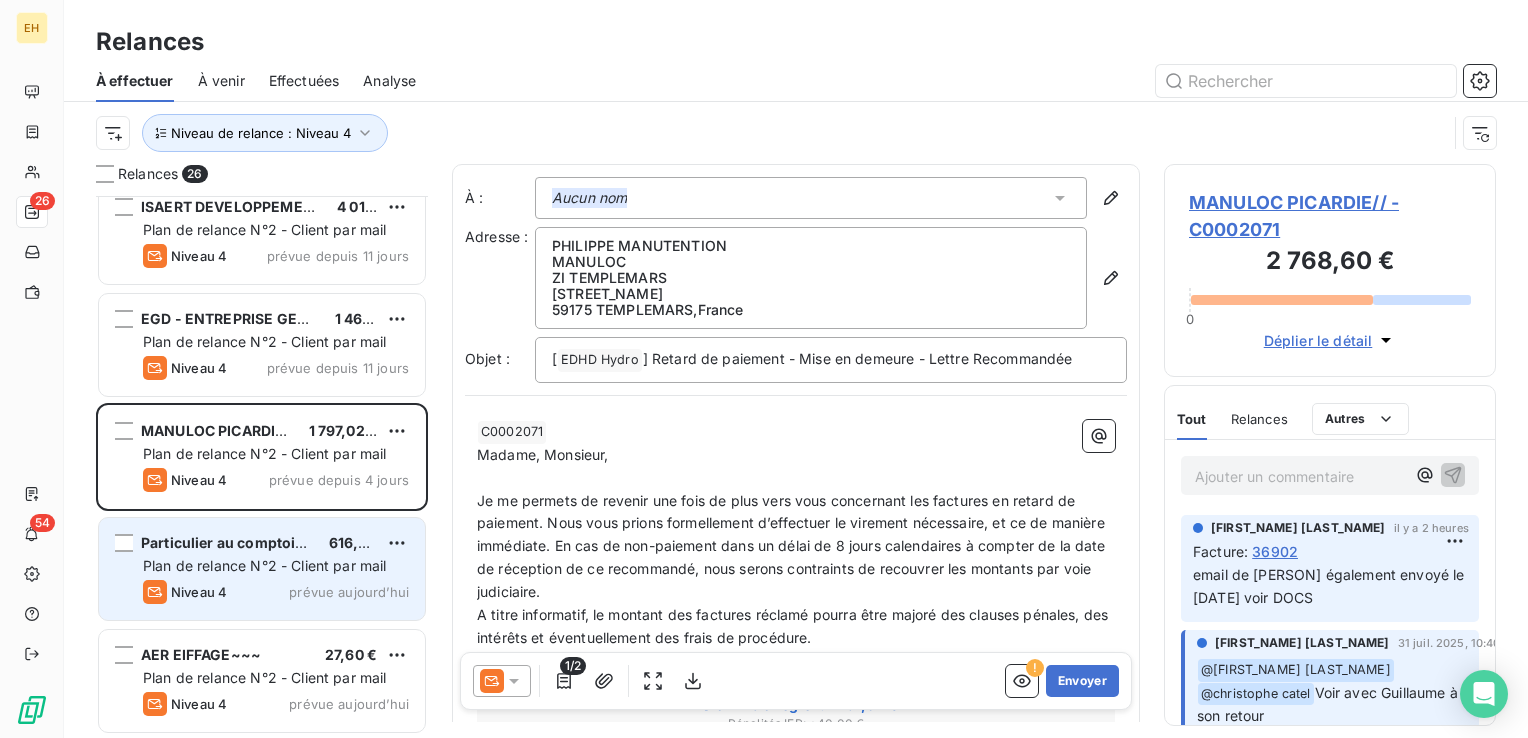scroll, scrollTop: 2270, scrollLeft: 0, axis: vertical 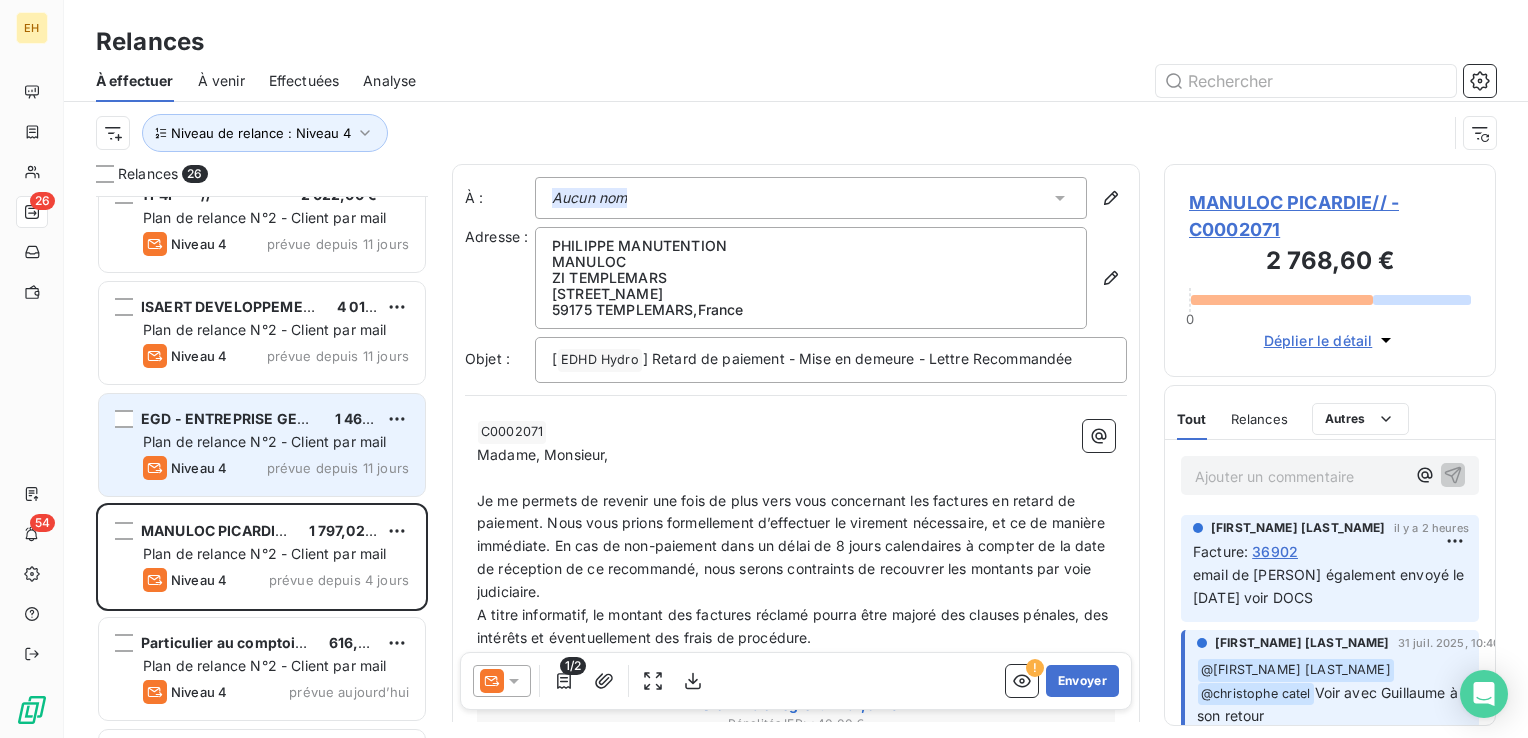 click on "Niveau 4 prévue depuis 11 jours" at bounding box center (276, 468) 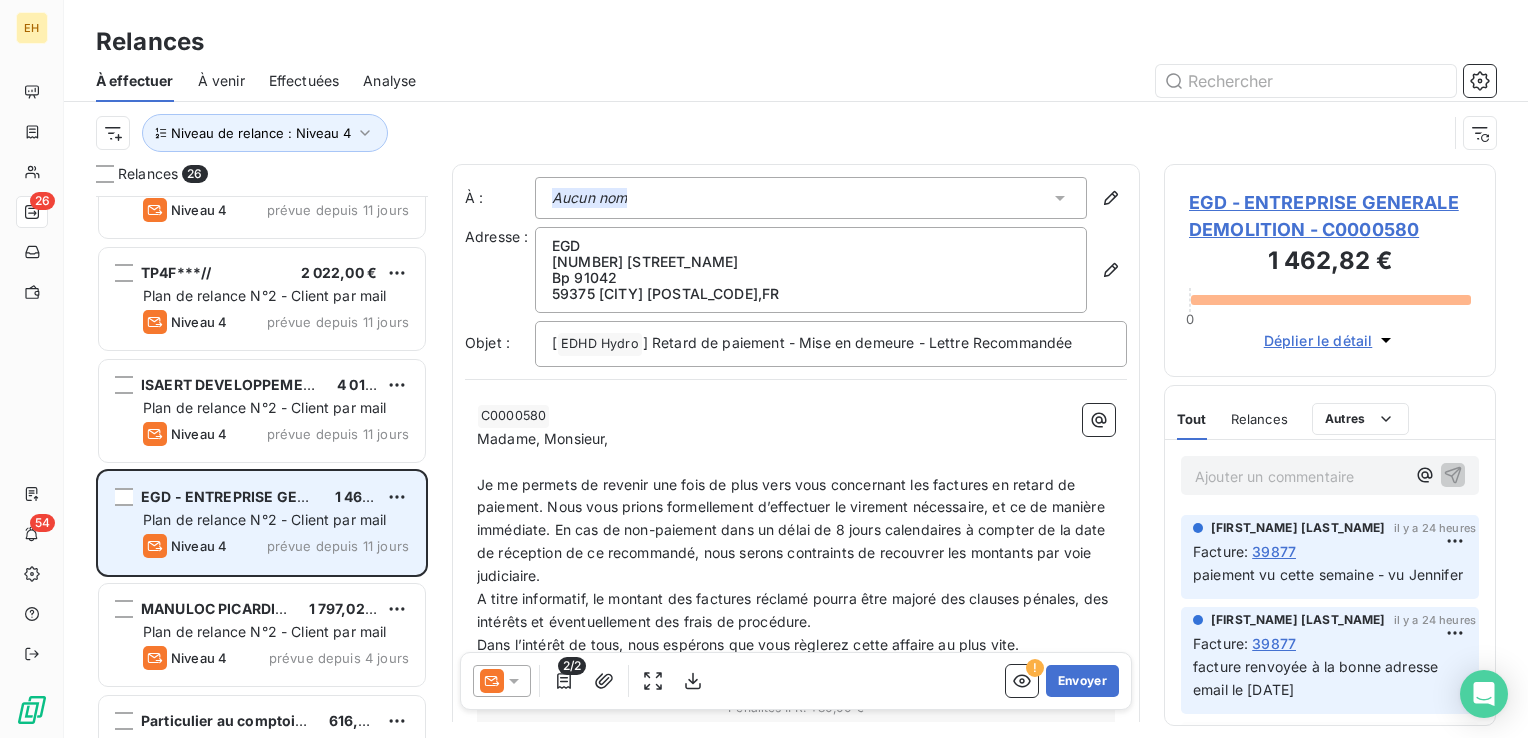 scroll, scrollTop: 2170, scrollLeft: 0, axis: vertical 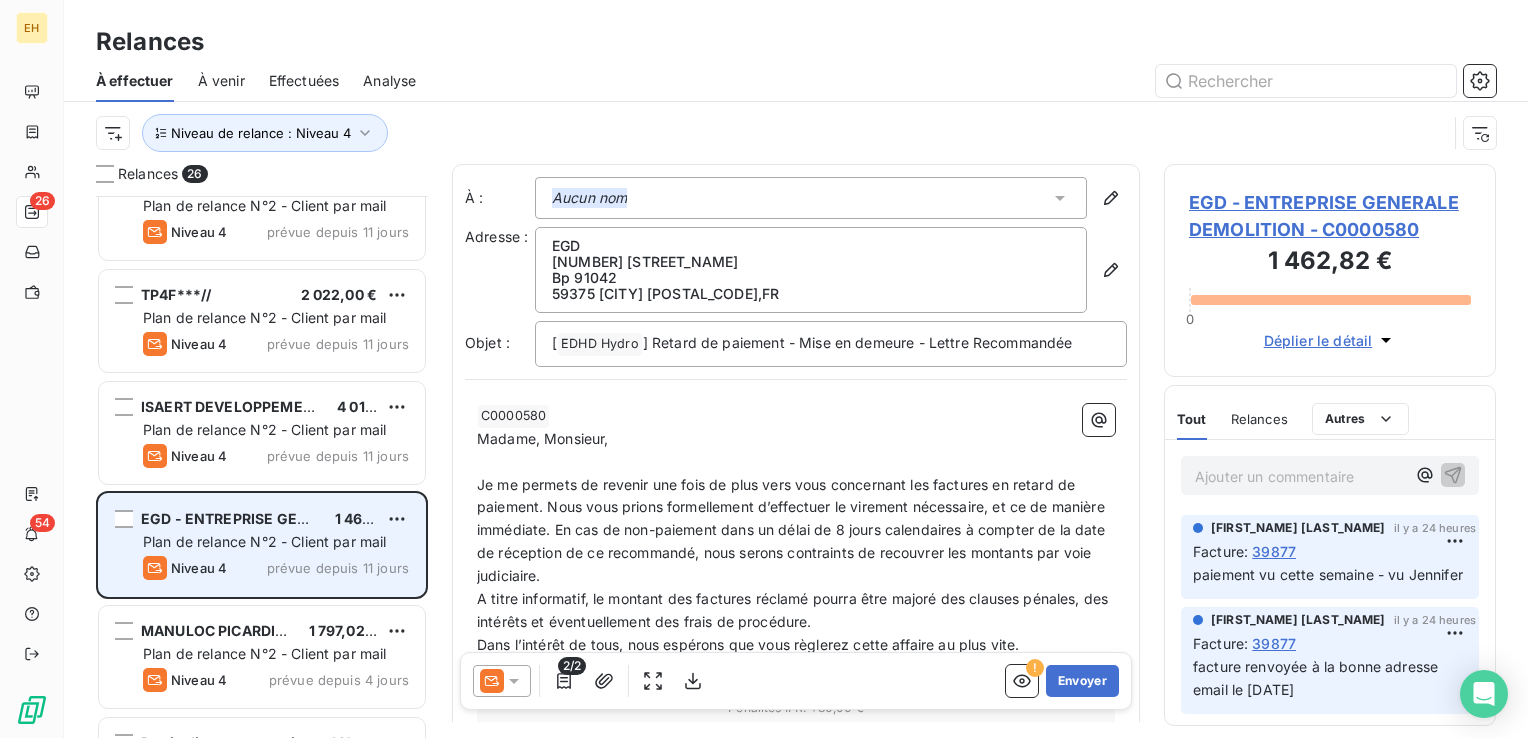 click on "prévue depuis 11 jours" at bounding box center (338, 456) 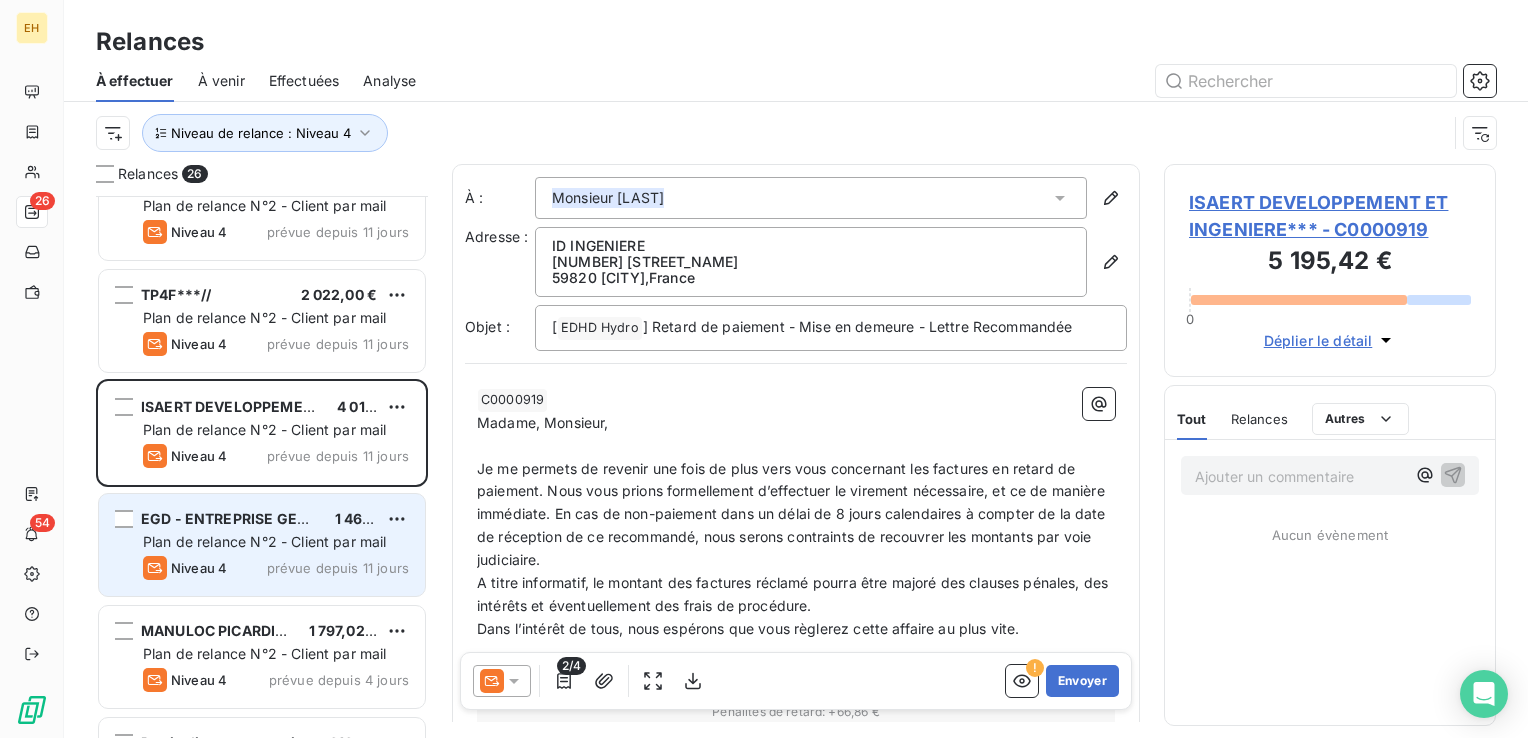scroll, scrollTop: 2070, scrollLeft: 0, axis: vertical 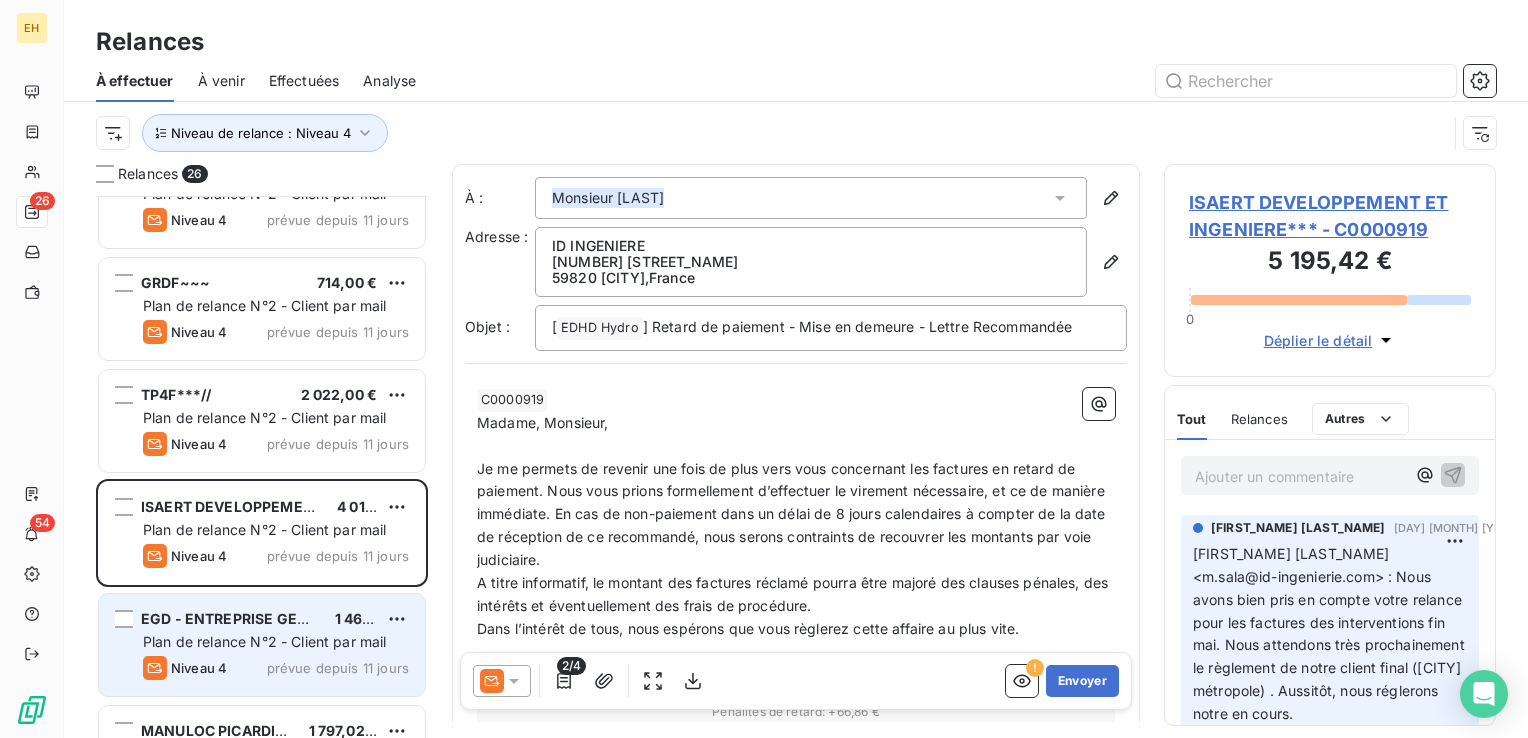 click on "TP4F***// [PRICE] Plan de relance N°2 - Client par mail  Niveau 4 prévue depuis [NUMBER] jours" at bounding box center (262, 421) 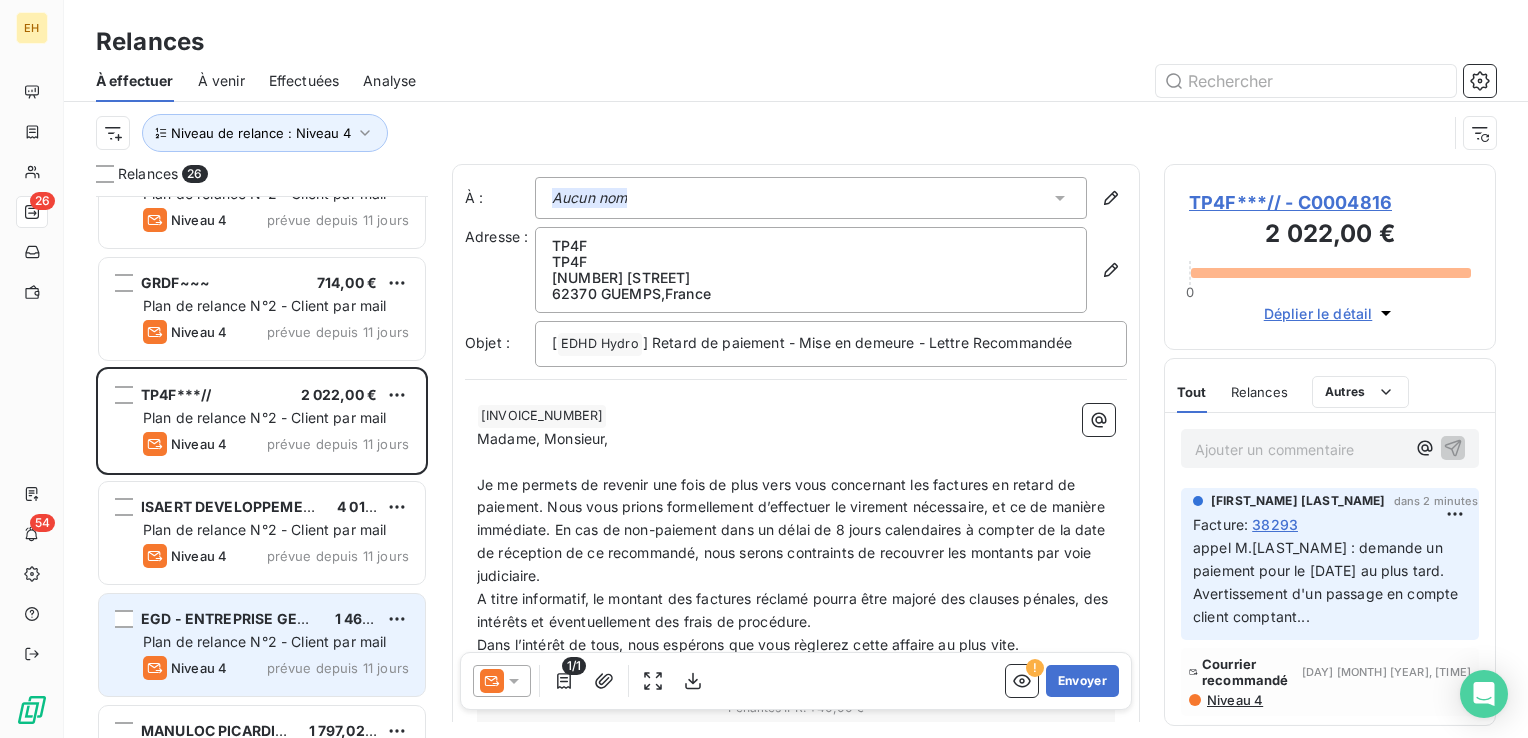 scroll, scrollTop: 1970, scrollLeft: 0, axis: vertical 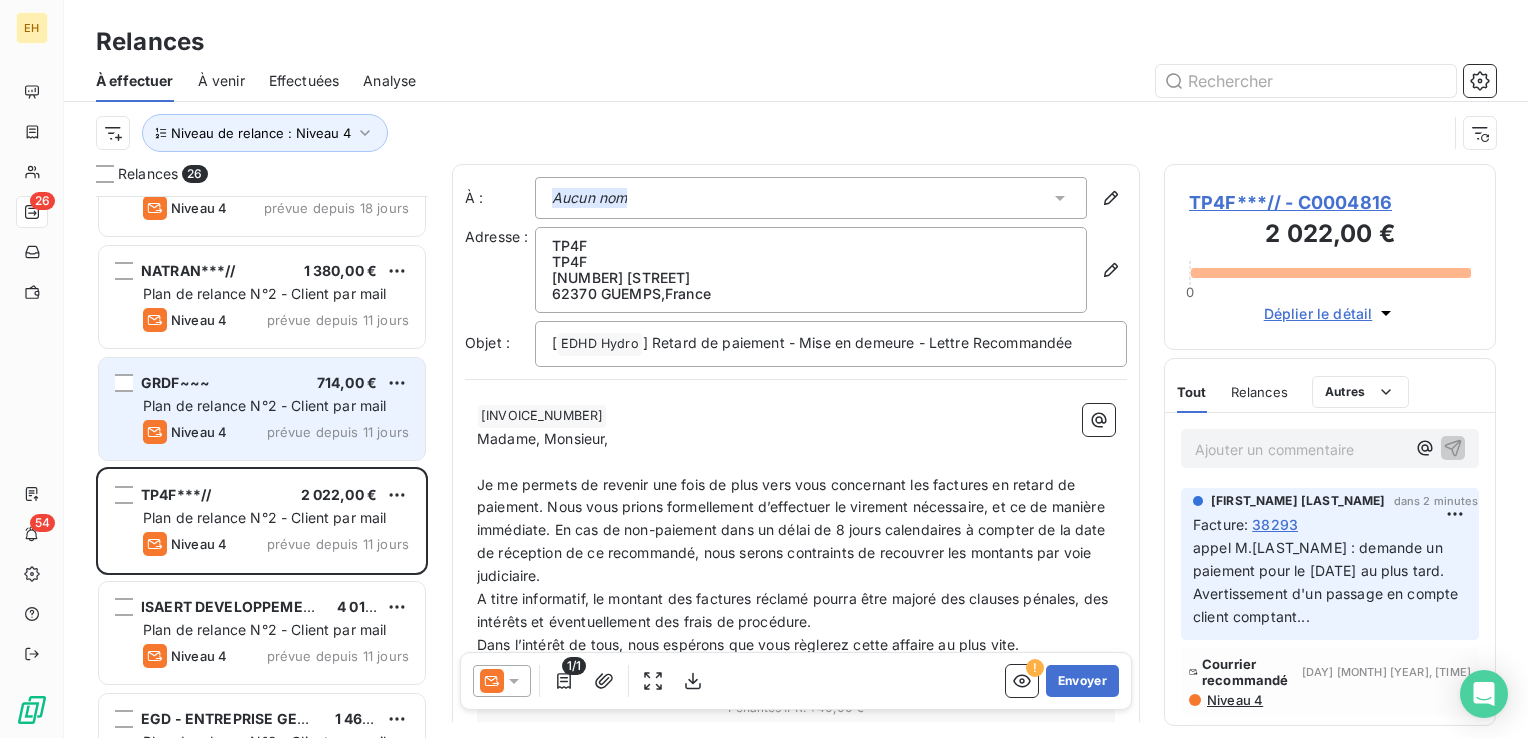 click on "Niveau 4 prévue depuis 11 jours" at bounding box center [276, 432] 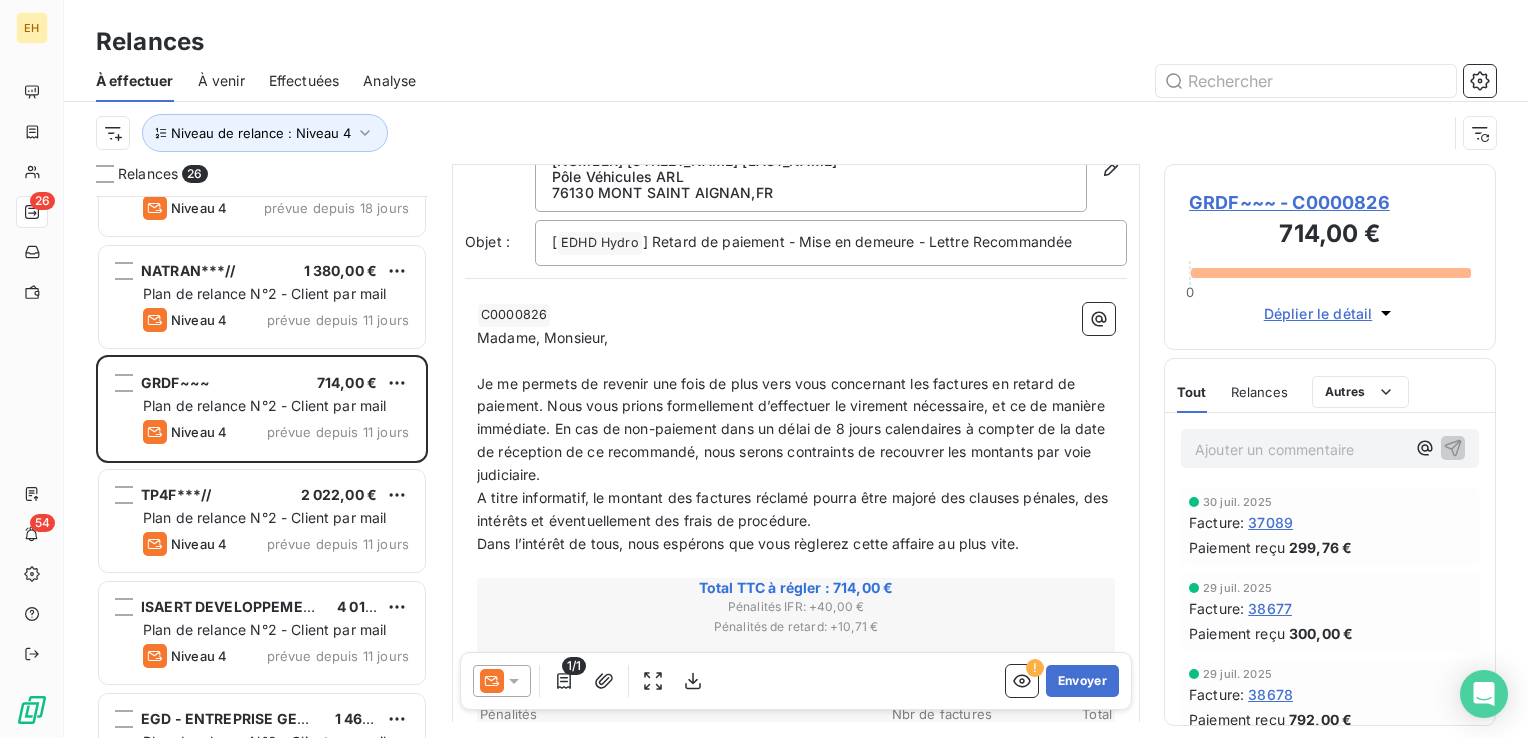 scroll, scrollTop: 300, scrollLeft: 0, axis: vertical 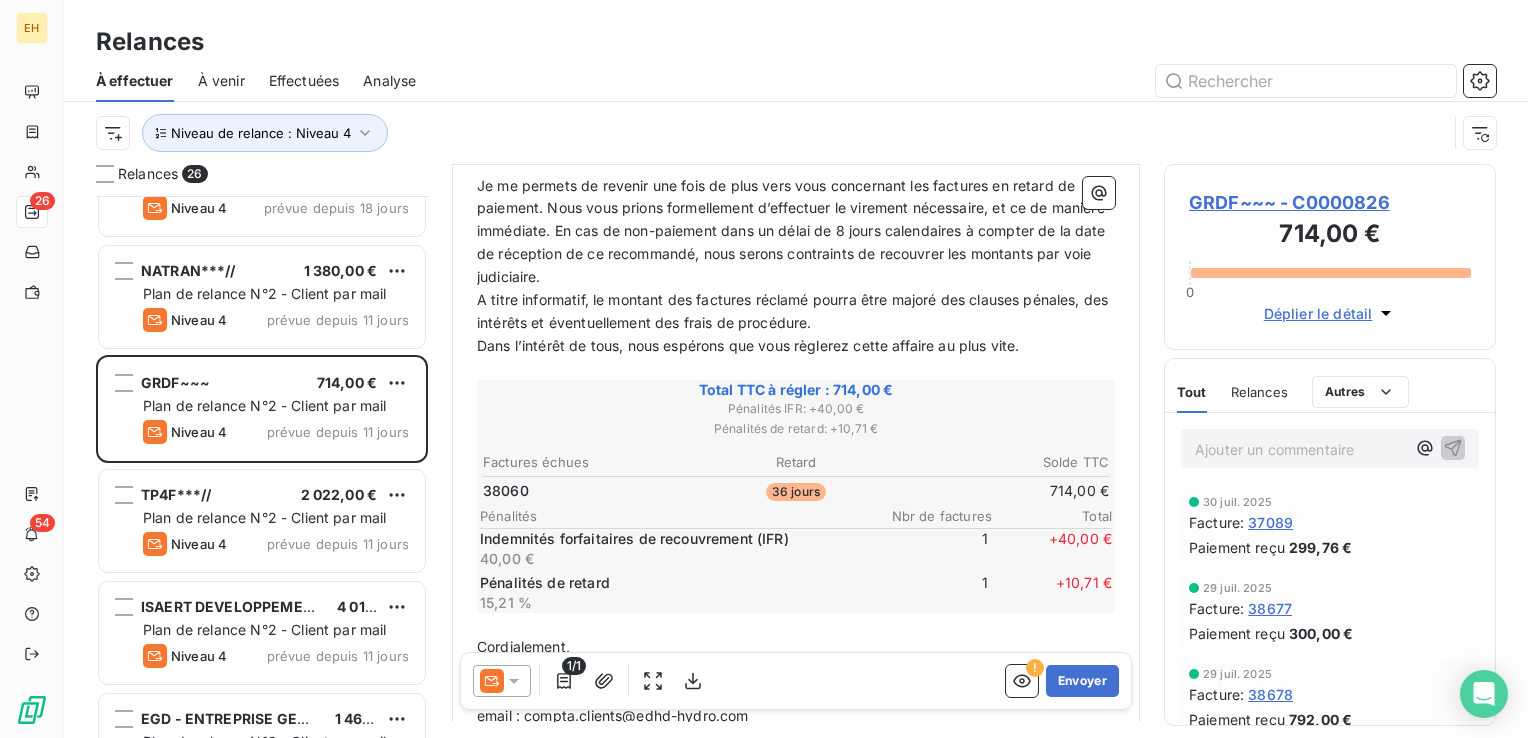 click on "GRDF~~~ - C0000826" at bounding box center (1330, 202) 